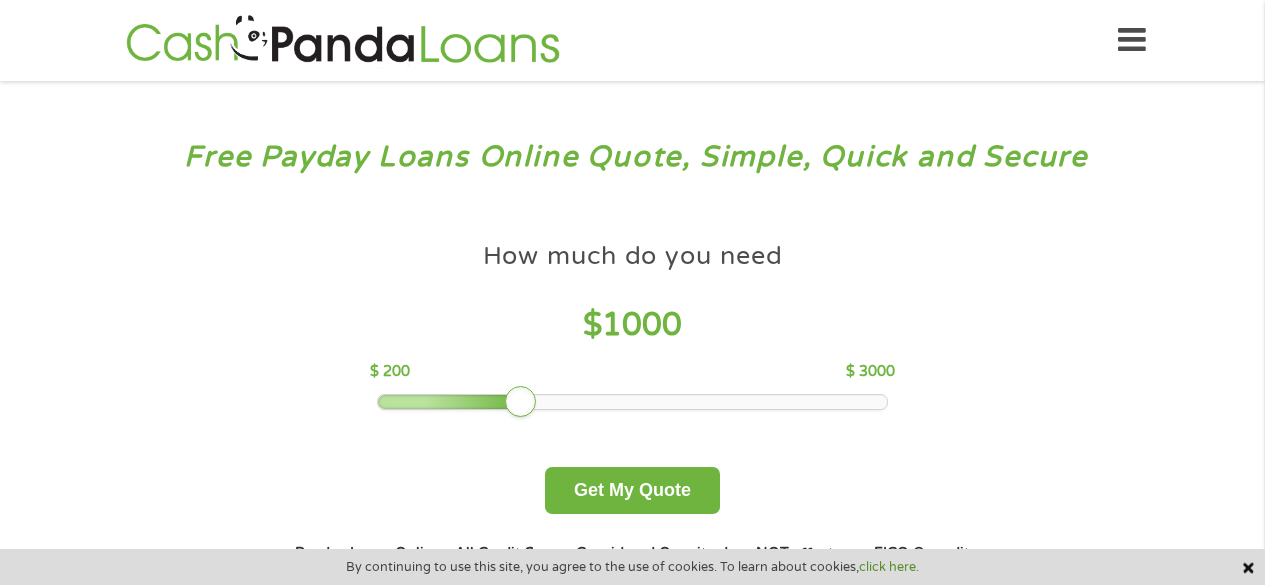 scroll, scrollTop: 0, scrollLeft: 0, axis: both 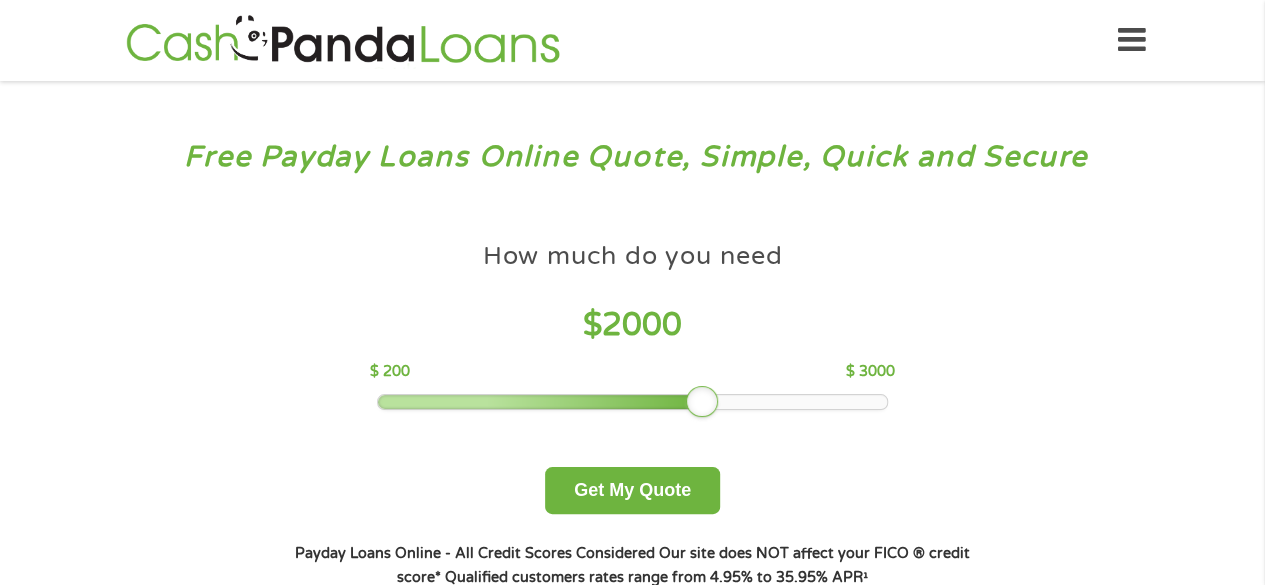 drag, startPoint x: 514, startPoint y: 409, endPoint x: 701, endPoint y: 411, distance: 187.0107 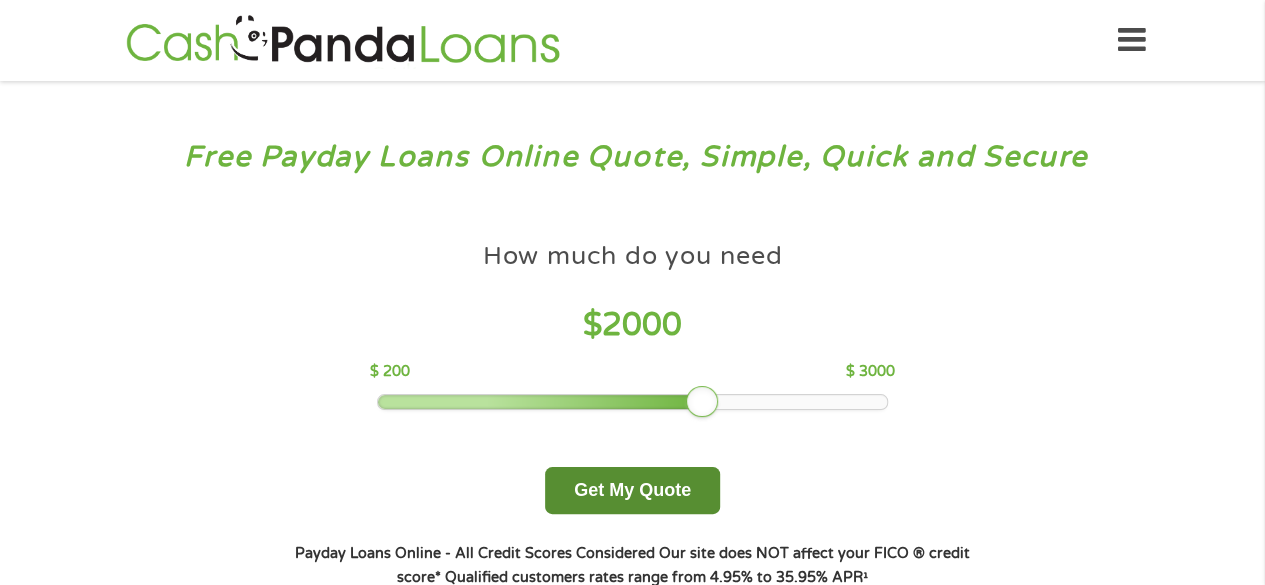 click on "Get My Quote" at bounding box center (632, 490) 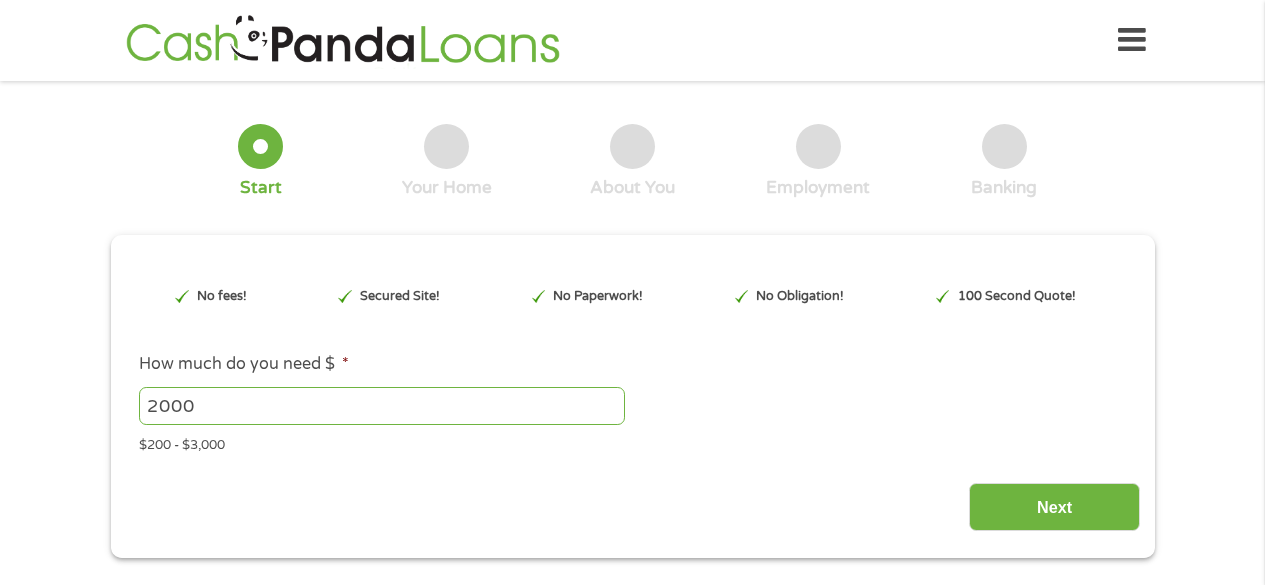 scroll, scrollTop: 0, scrollLeft: 0, axis: both 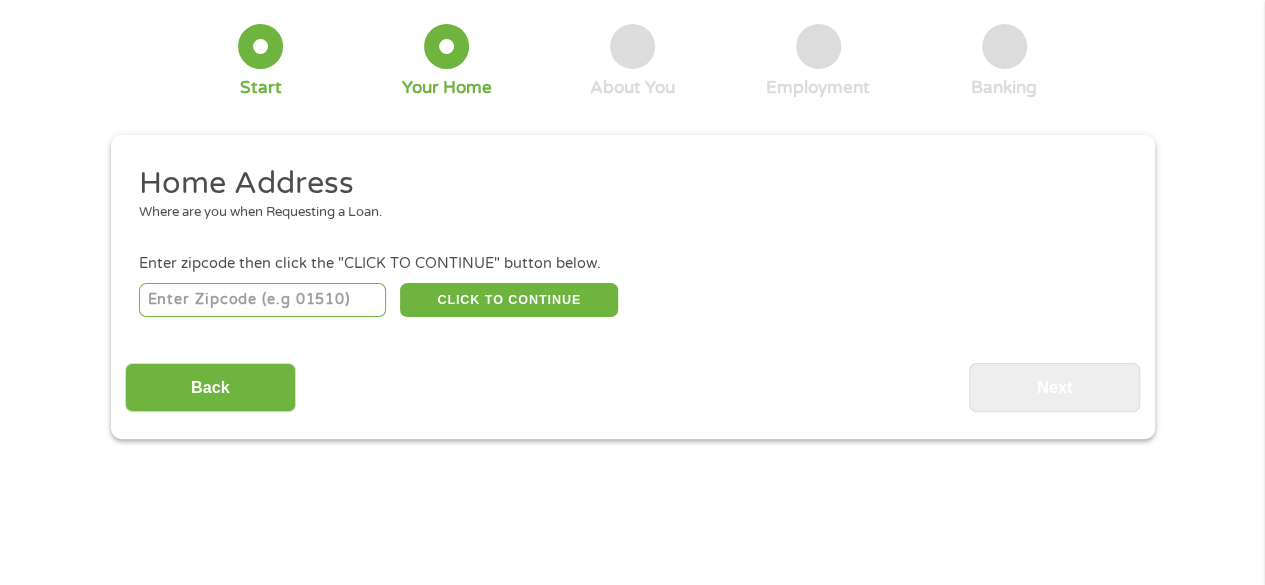 click at bounding box center [262, 300] 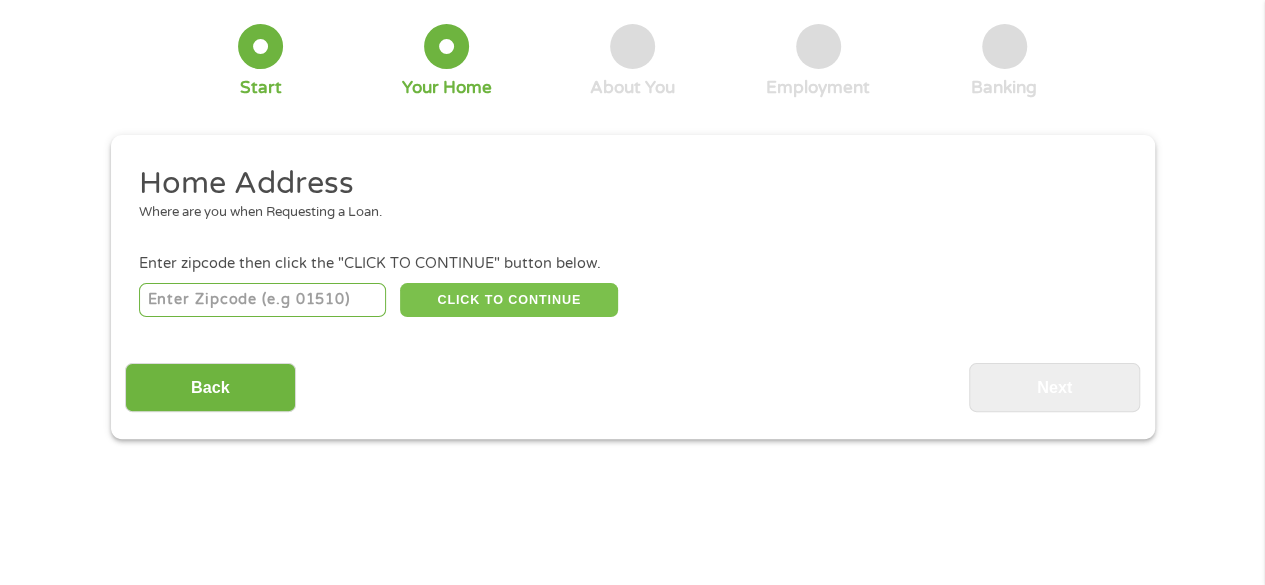 type on "[POSTAL_CODE]" 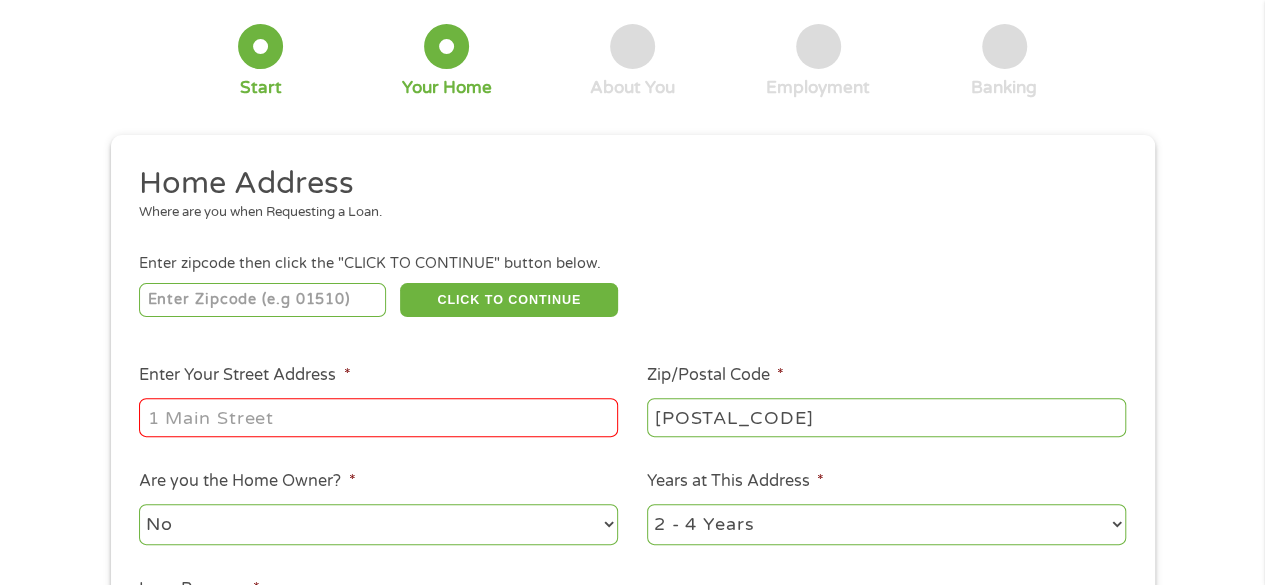 click on "Enter Your Street Address *" at bounding box center [378, 417] 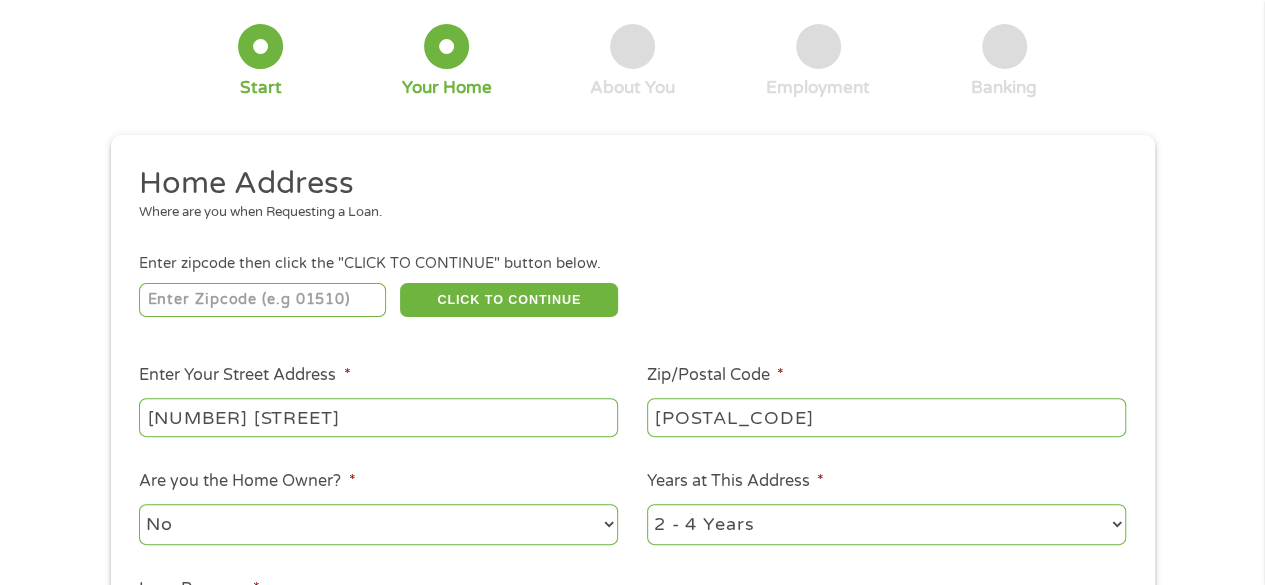 type on "[NUMBER] [STREET]" 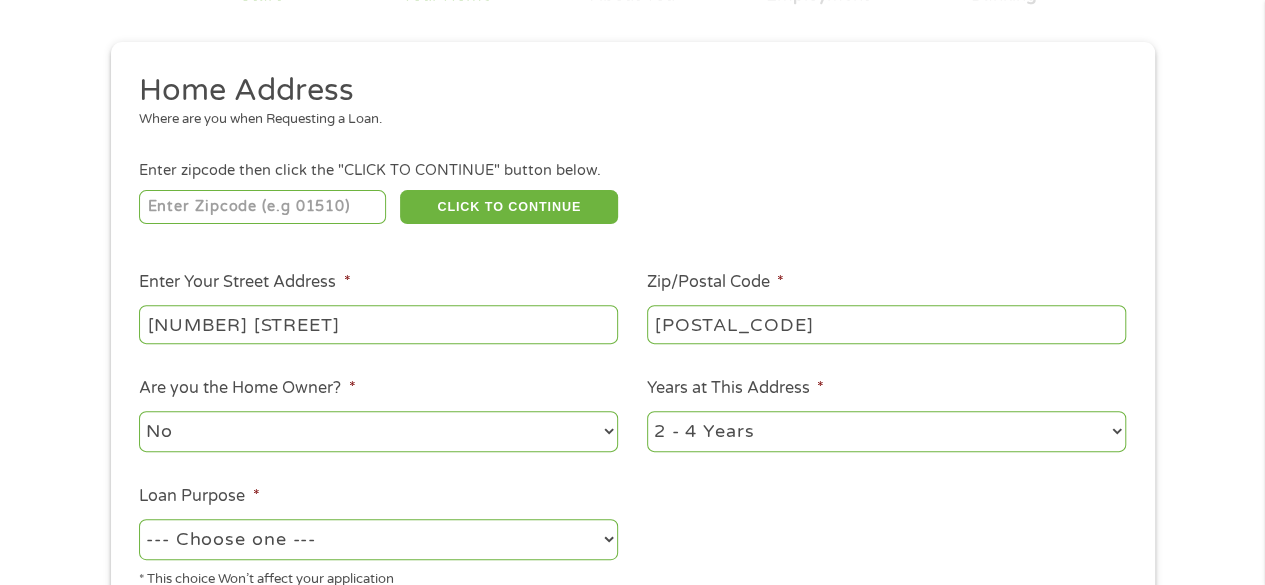 scroll, scrollTop: 300, scrollLeft: 0, axis: vertical 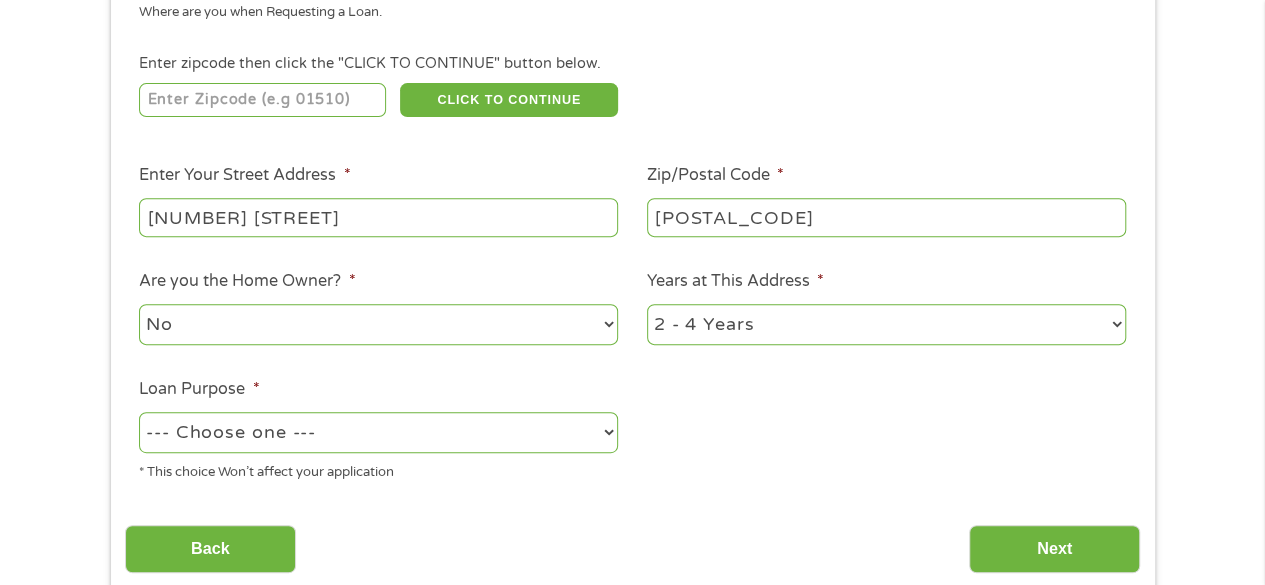 drag, startPoint x: 740, startPoint y: 312, endPoint x: 735, endPoint y: 331, distance: 19.646883 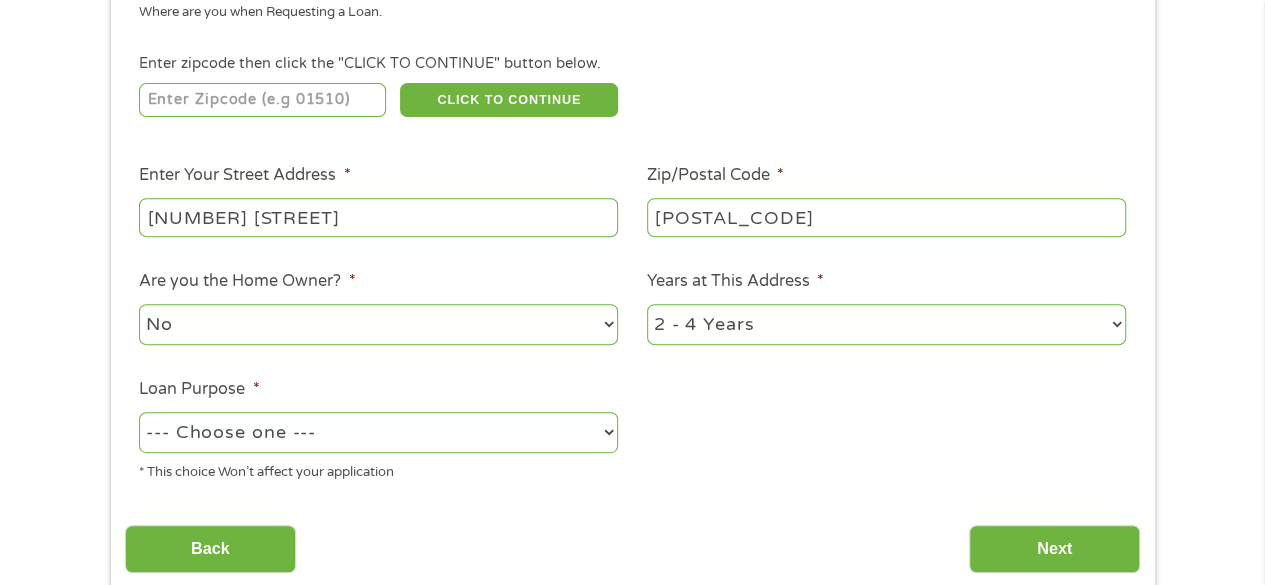 select on "60months" 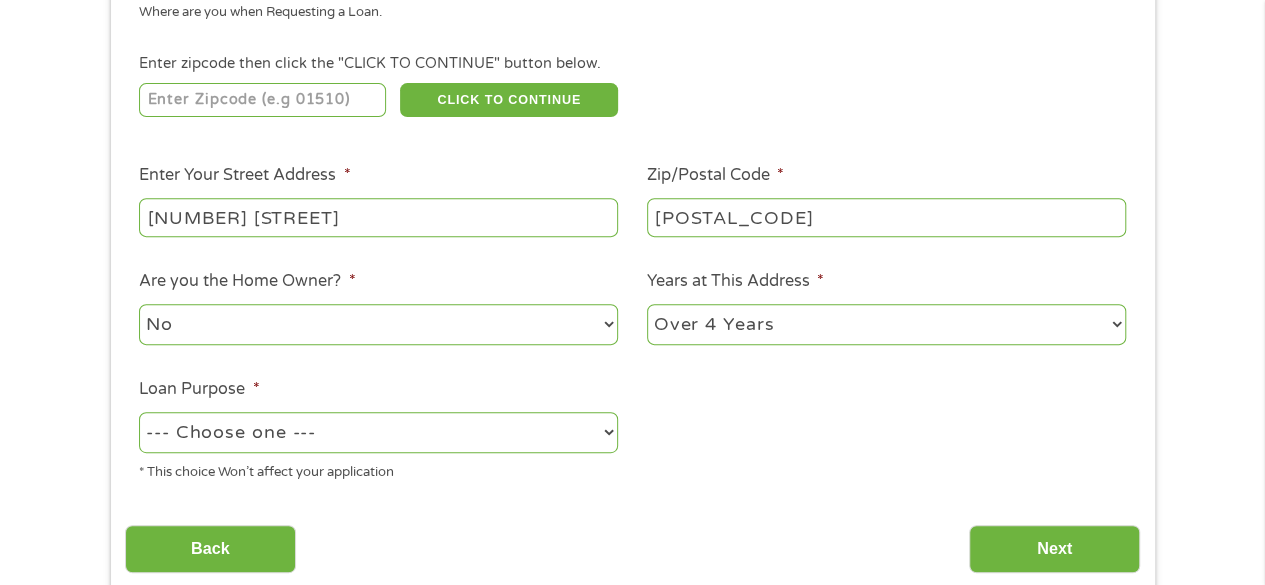 click on "1 Year or less 1 - 2 Years 2 - 4 Years Over 4 Years" at bounding box center [886, 324] 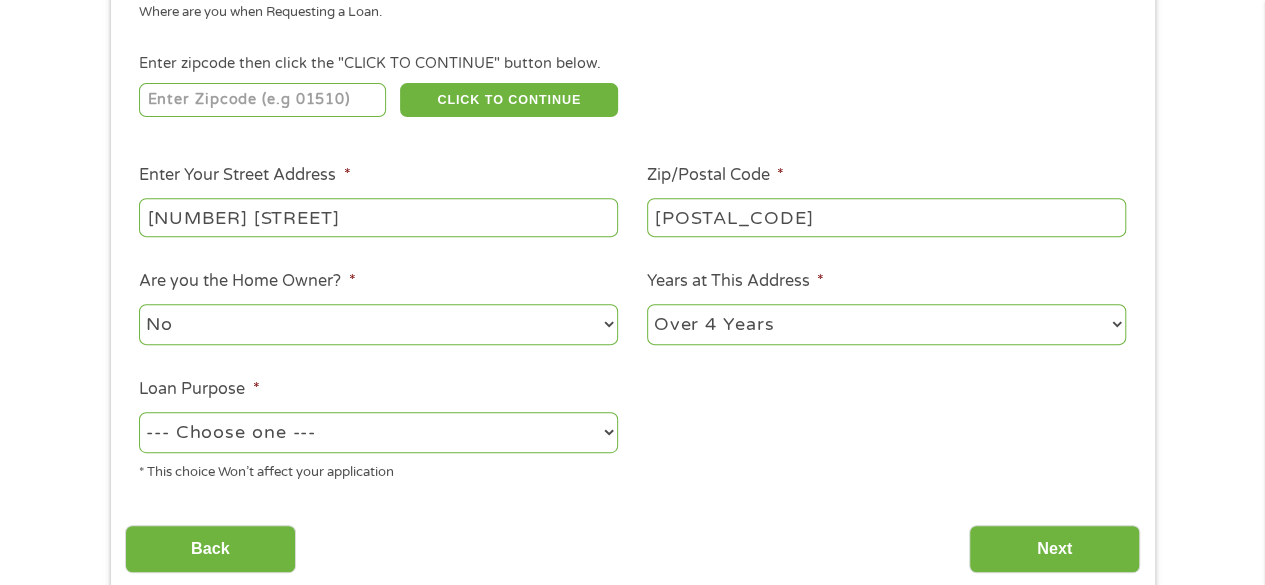 select on "shorttermcash" 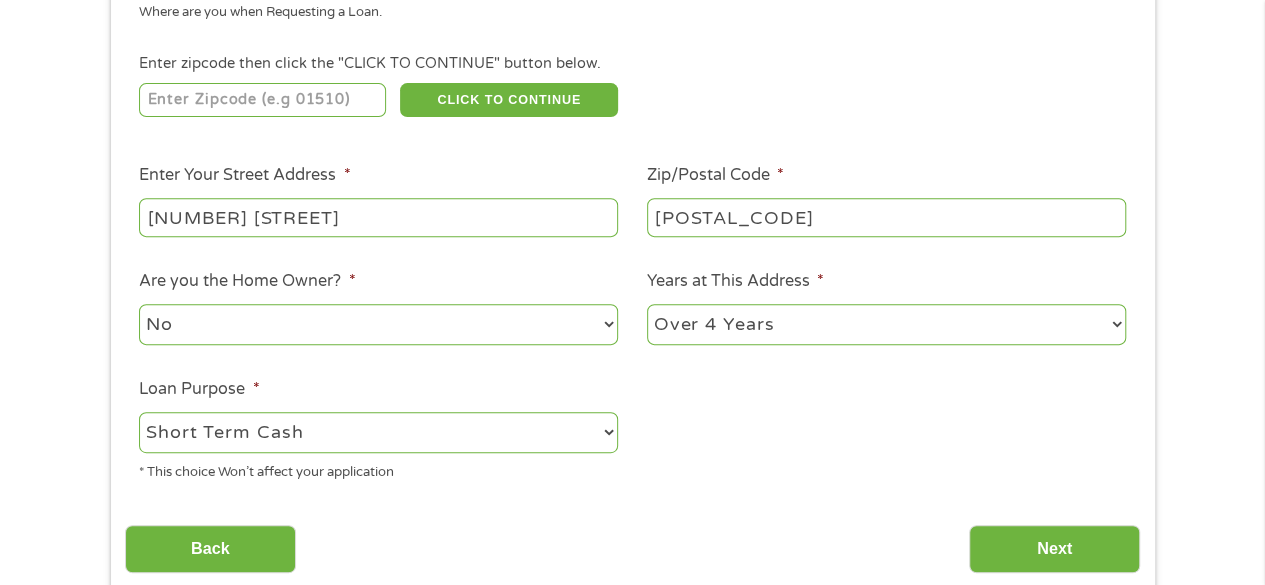 click on "--- Choose one --- Pay Bills Debt Consolidation Home Improvement Major Purchase Car Loan Short Term Cash Medical Expenses Other" at bounding box center [378, 432] 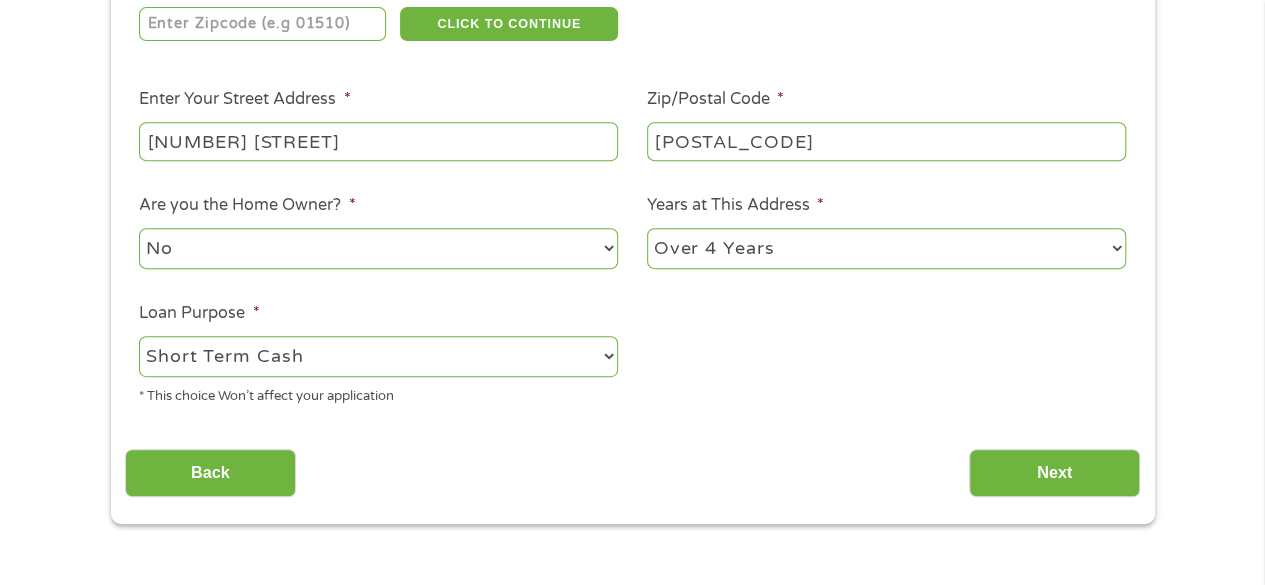 scroll, scrollTop: 400, scrollLeft: 0, axis: vertical 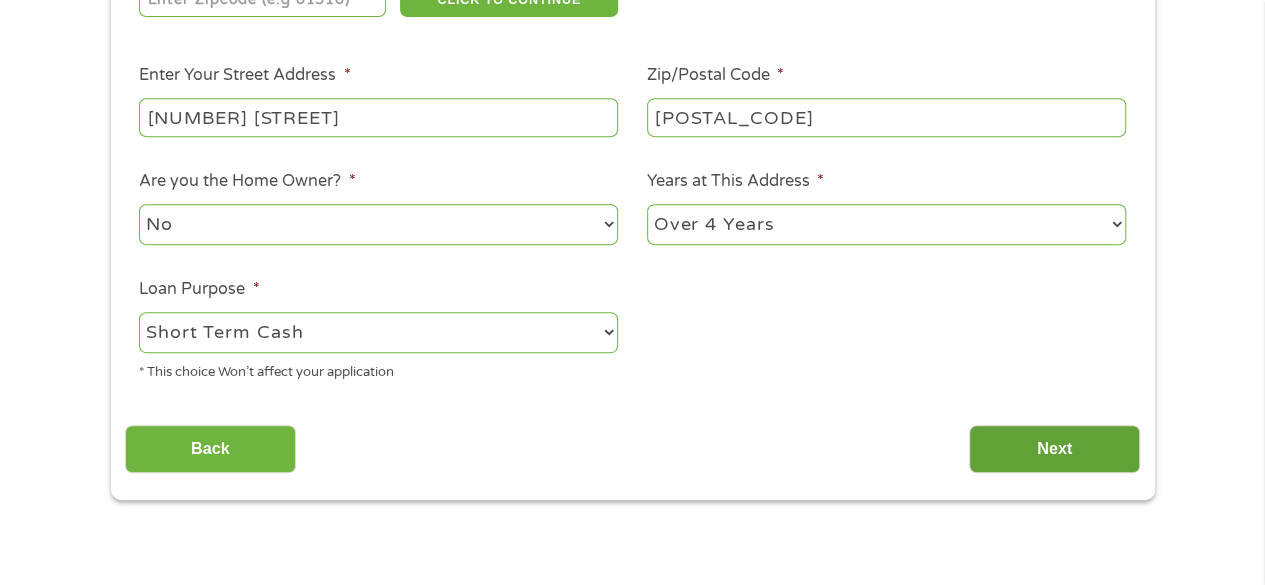 click on "Next" at bounding box center [1054, 449] 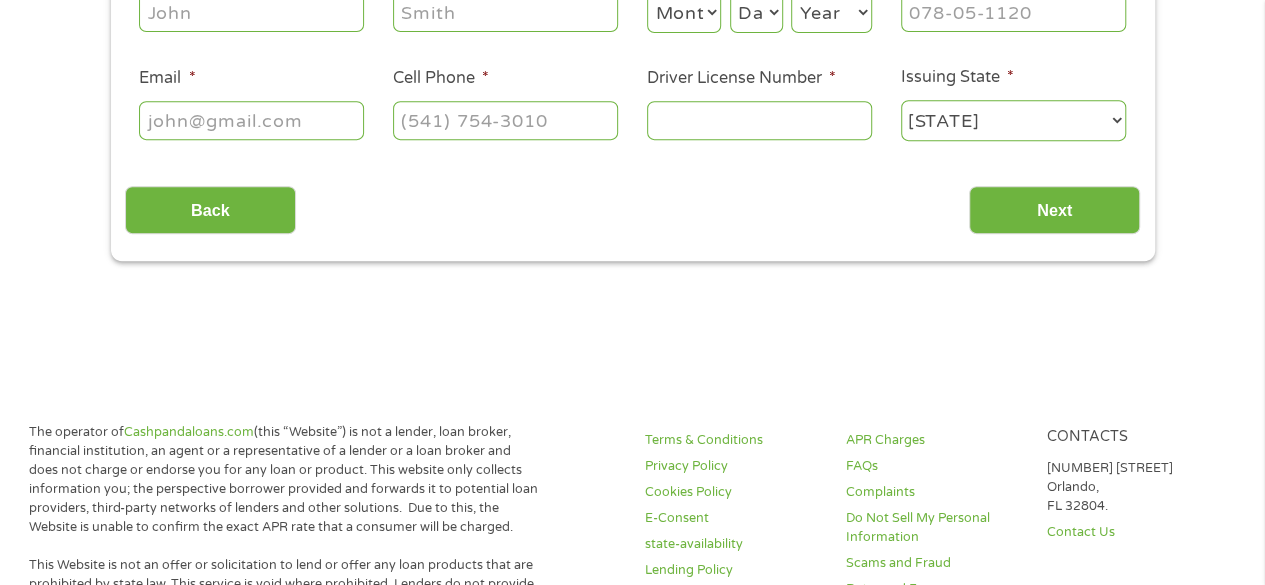 scroll, scrollTop: 8, scrollLeft: 8, axis: both 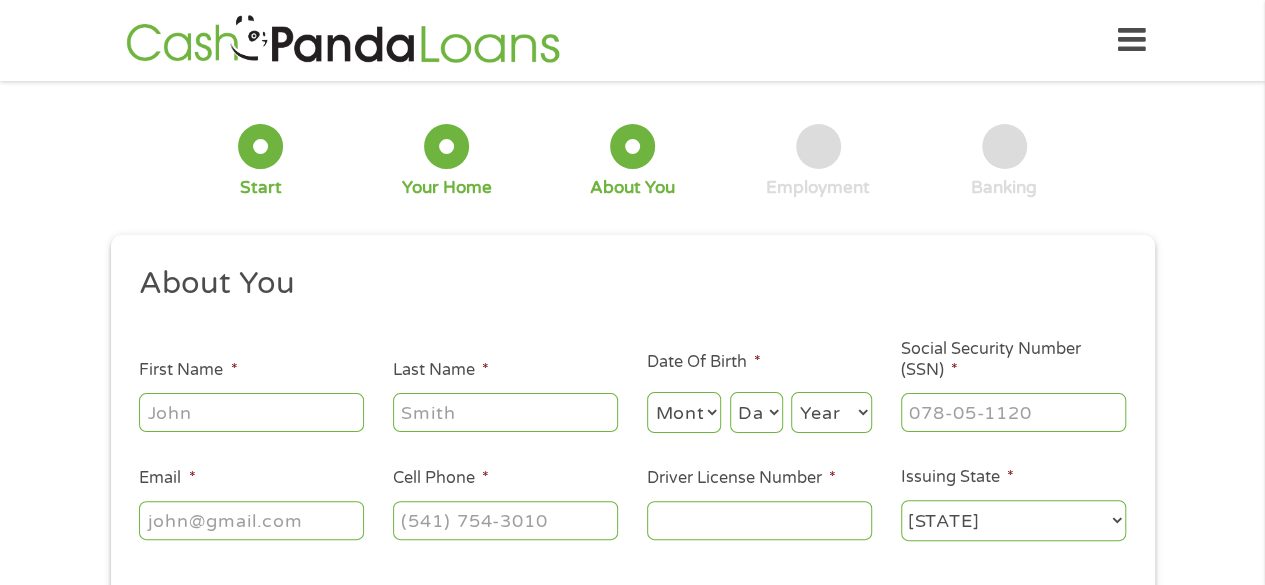 drag, startPoint x: 224, startPoint y: 406, endPoint x: 214, endPoint y: 411, distance: 11.18034 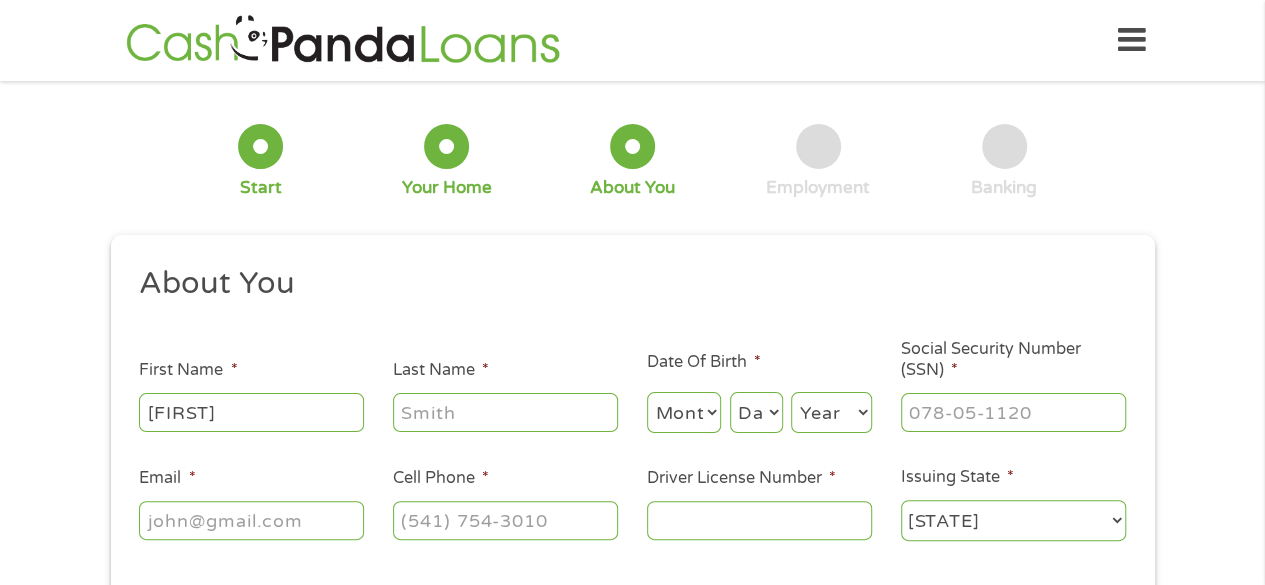 type on "[FIRST]" 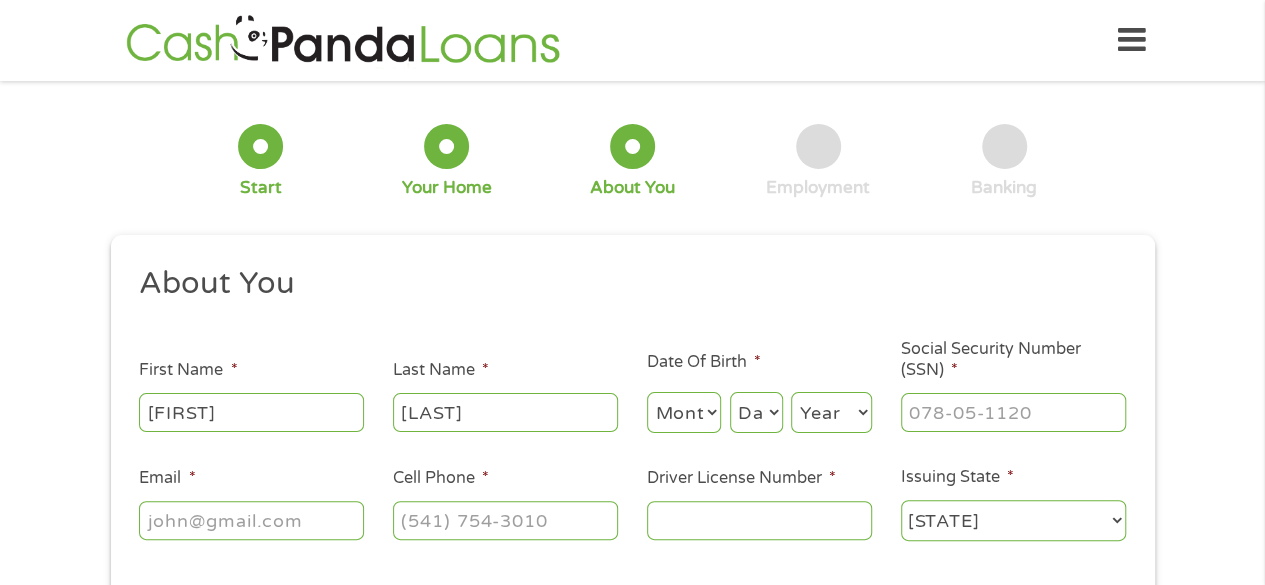 type on "[LAST]" 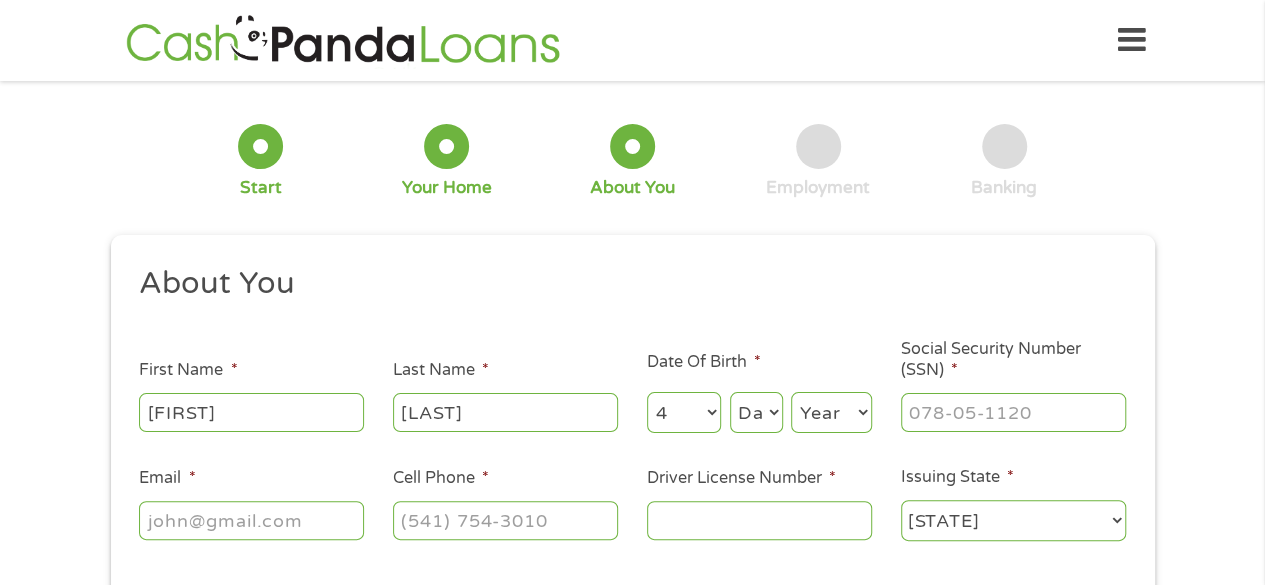 select on "5" 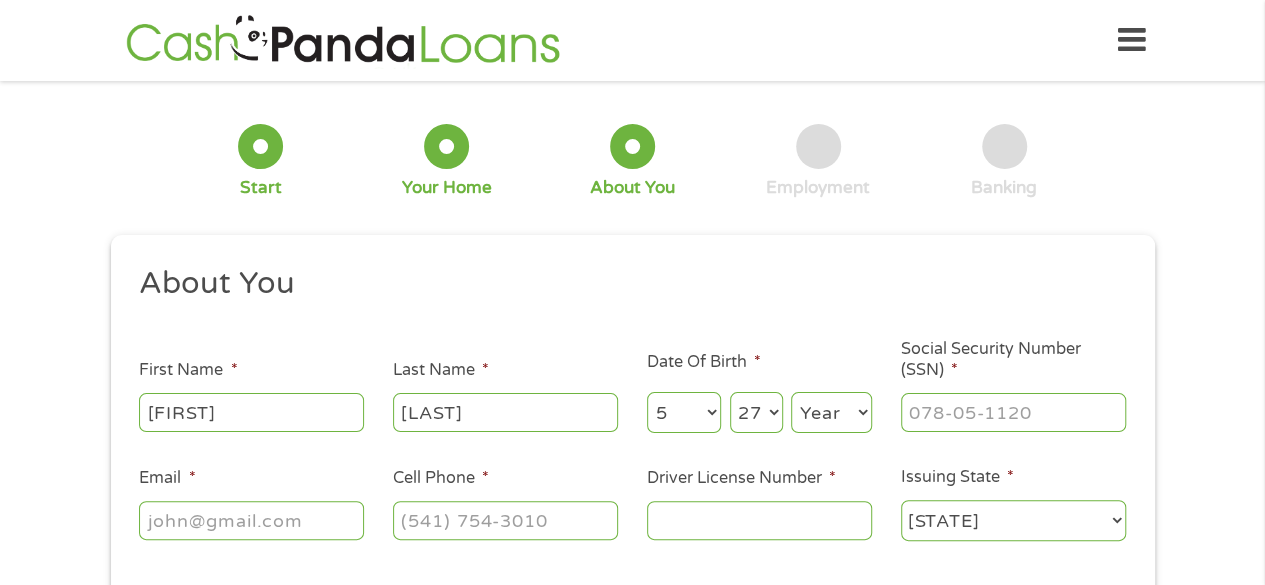 select on "28" 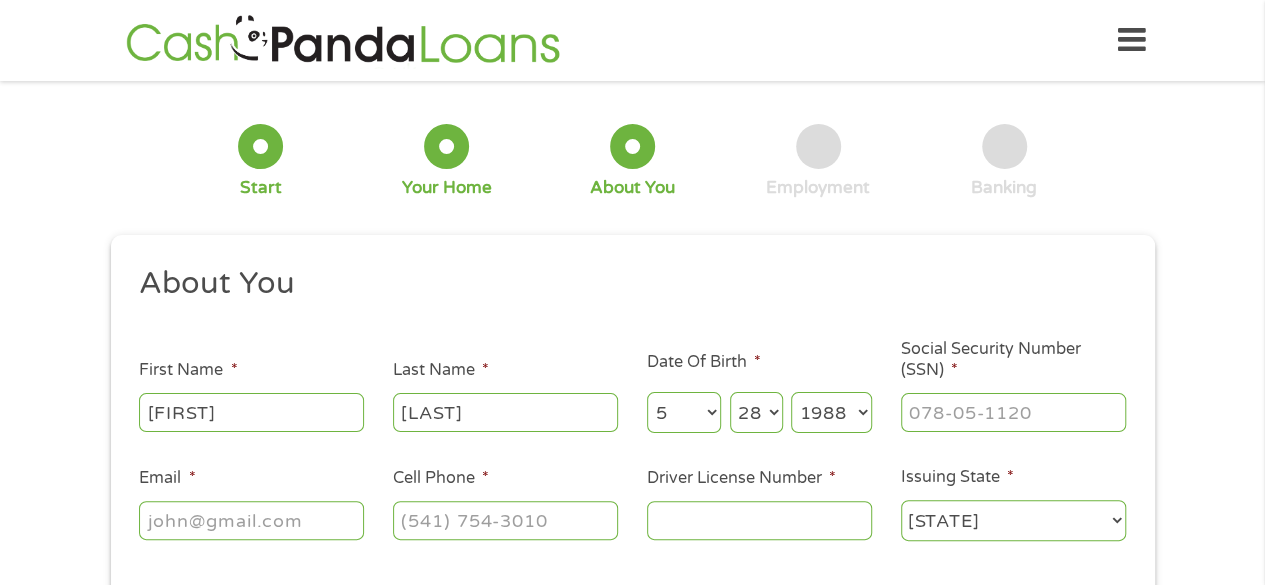 select on "1987" 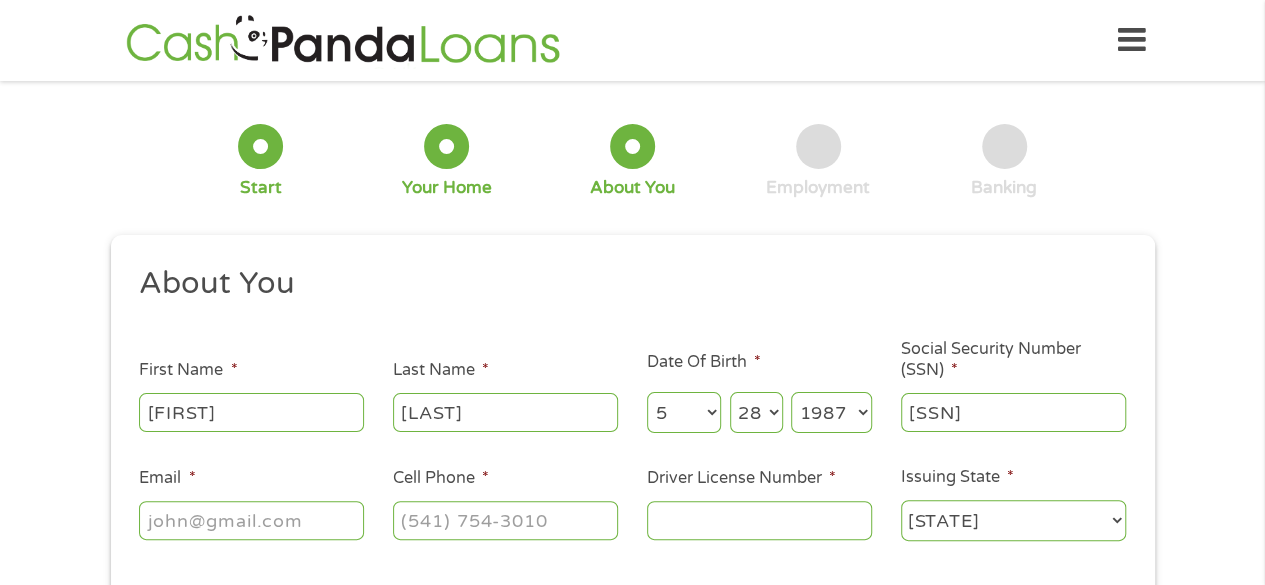 type on "[SSN]" 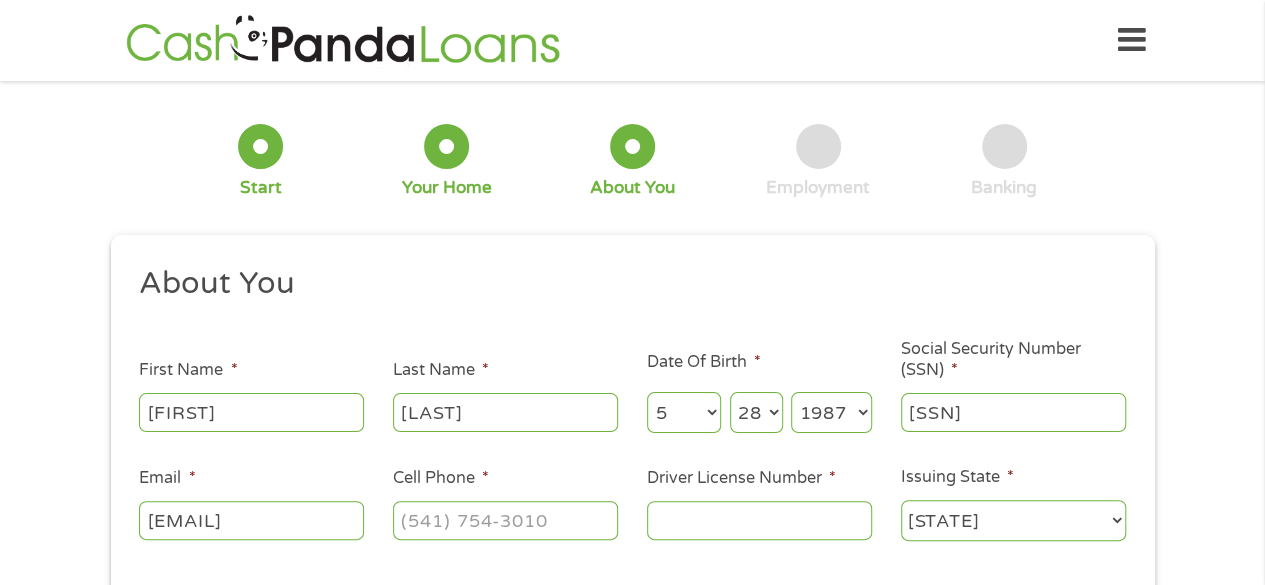 scroll, scrollTop: 0, scrollLeft: 76, axis: horizontal 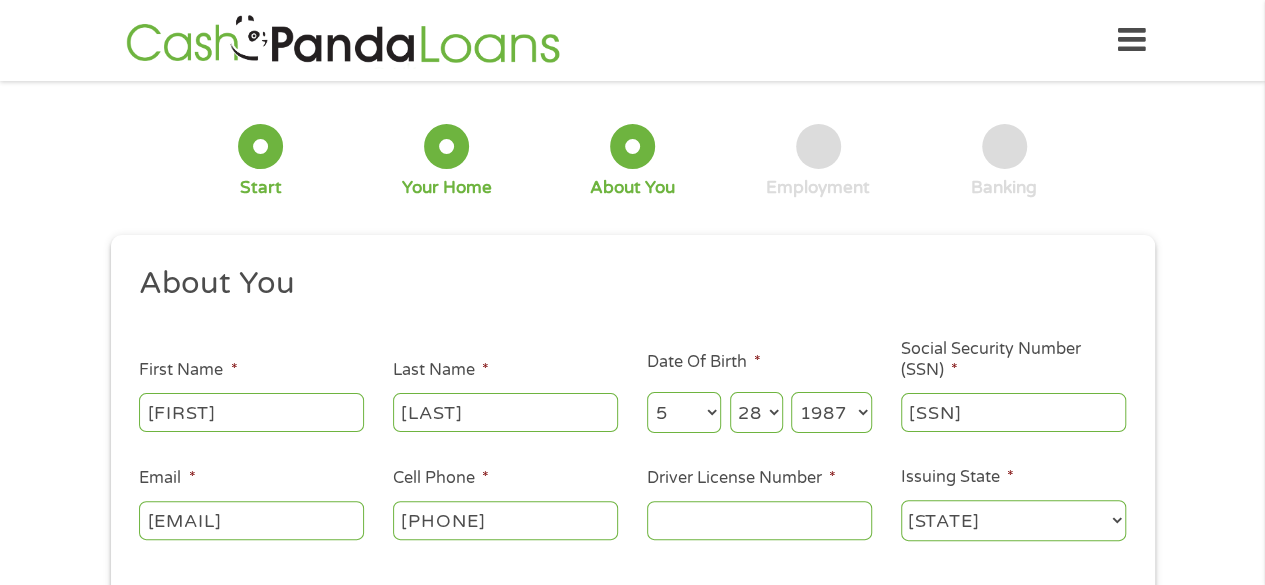 type on "[PHONE]" 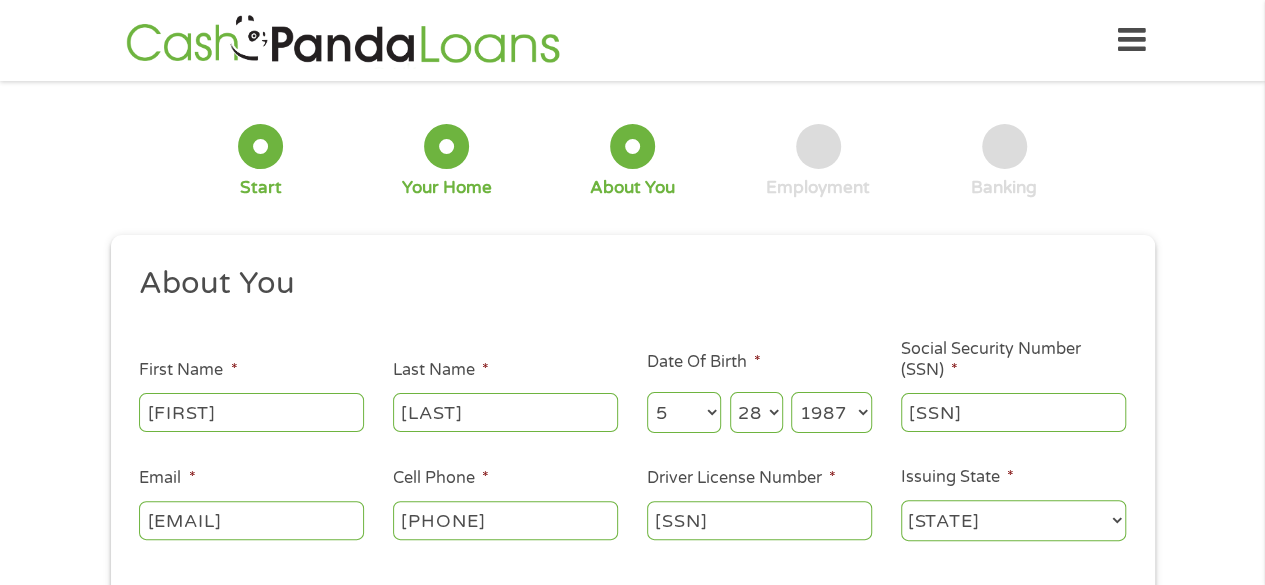 type on "[SSN]" 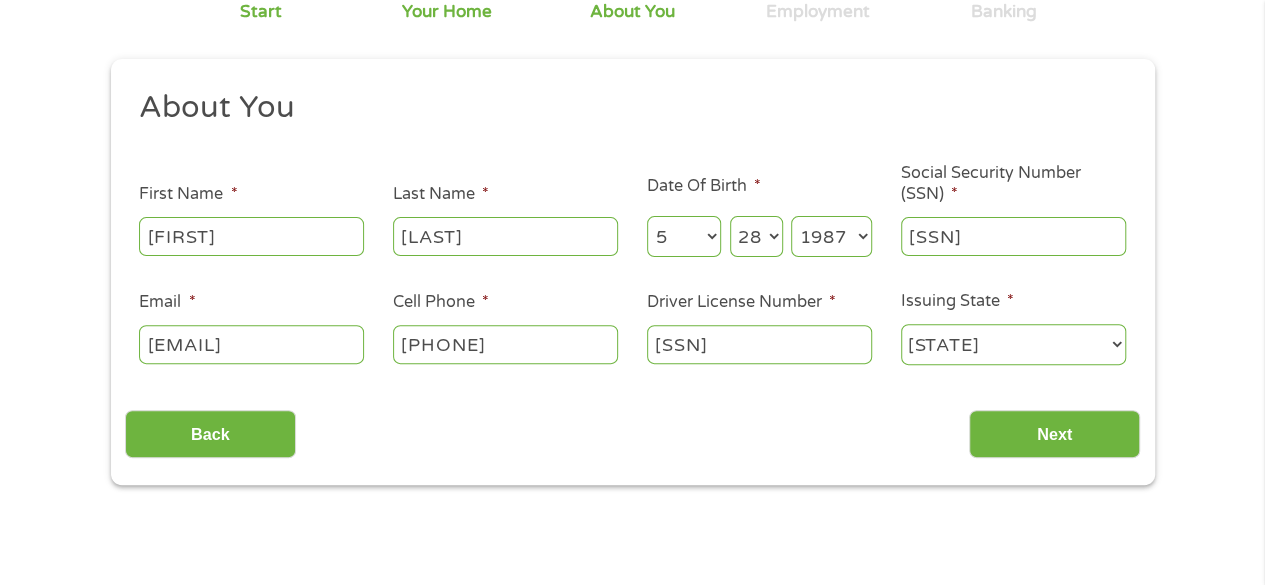 scroll, scrollTop: 200, scrollLeft: 0, axis: vertical 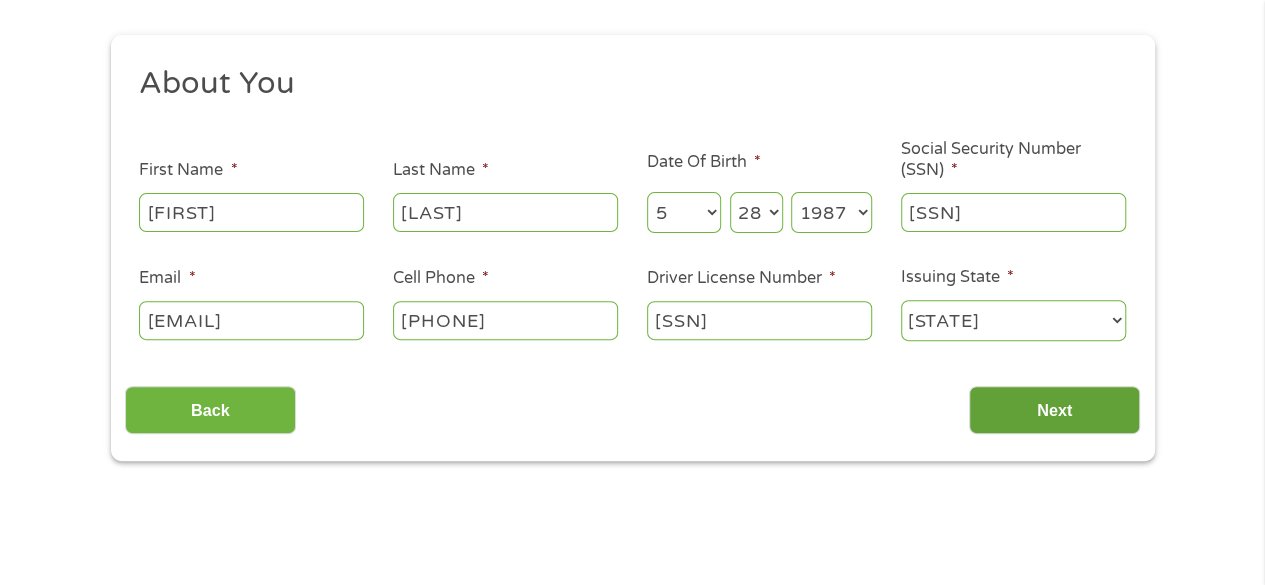 click on "Next" at bounding box center (1054, 410) 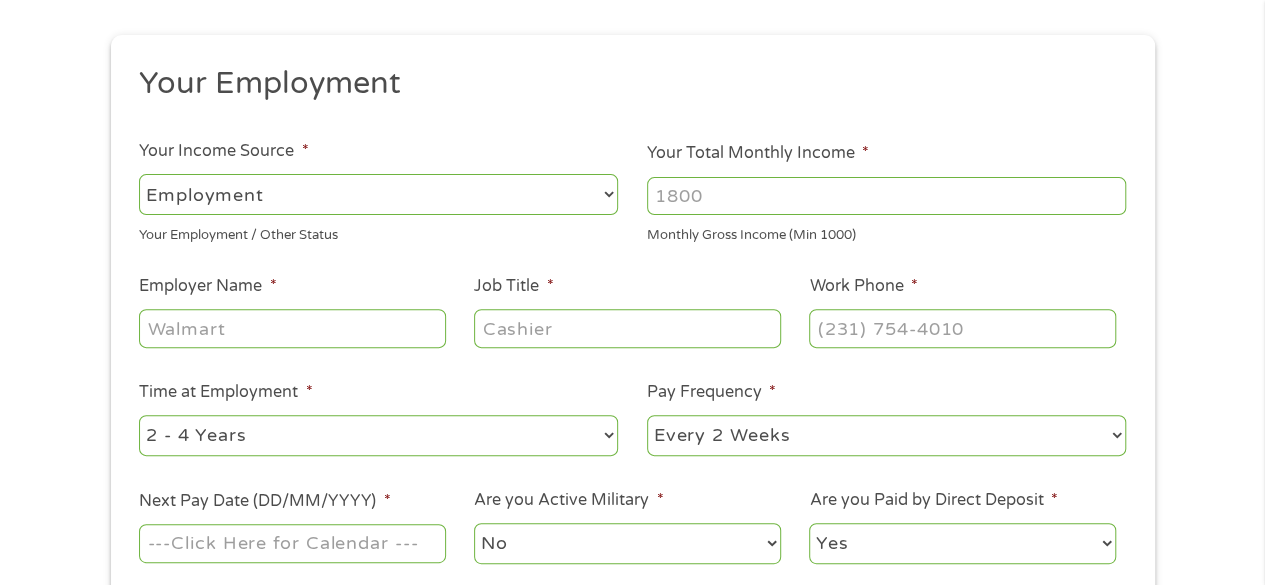 scroll, scrollTop: 8, scrollLeft: 8, axis: both 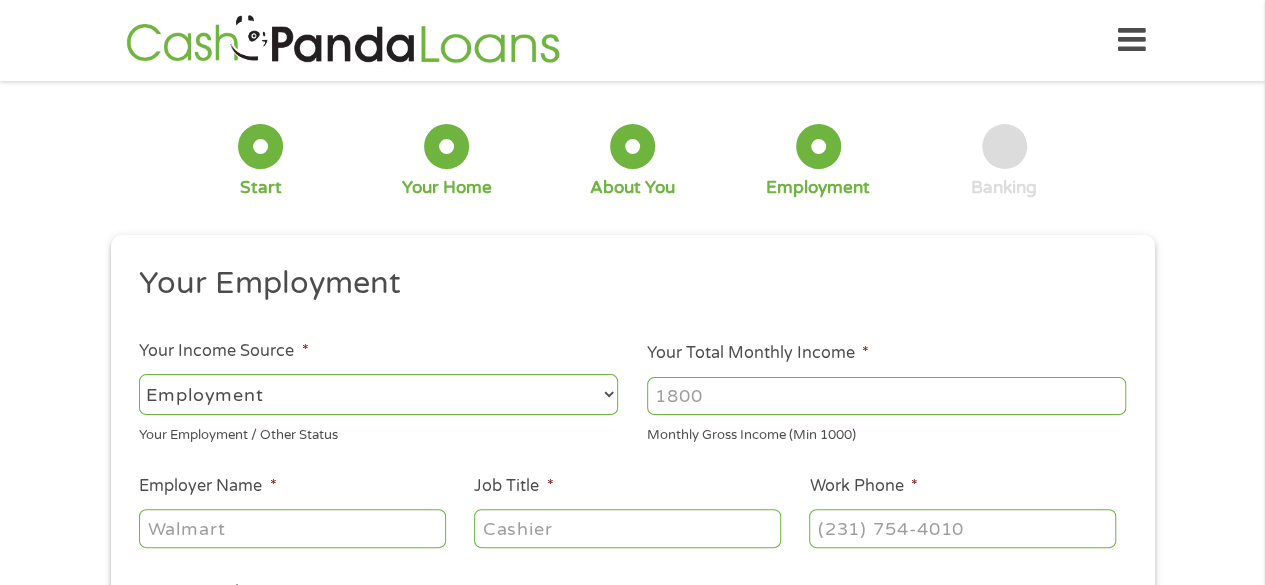 click on "Your Total Monthly Income *" at bounding box center [886, 396] 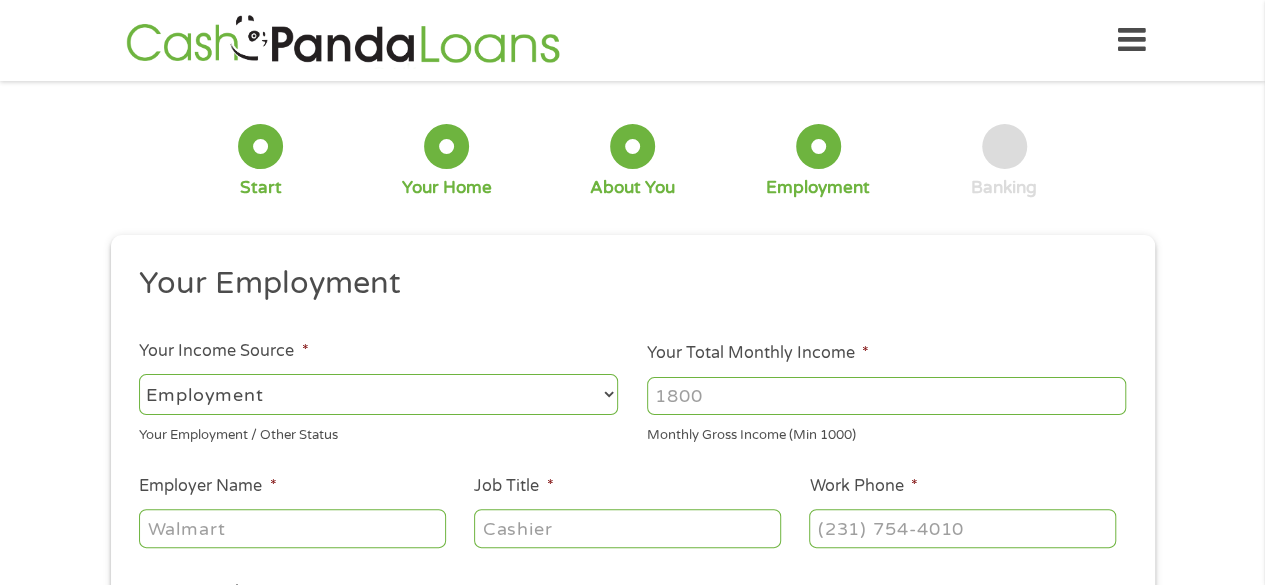 type on "[PHONE]" 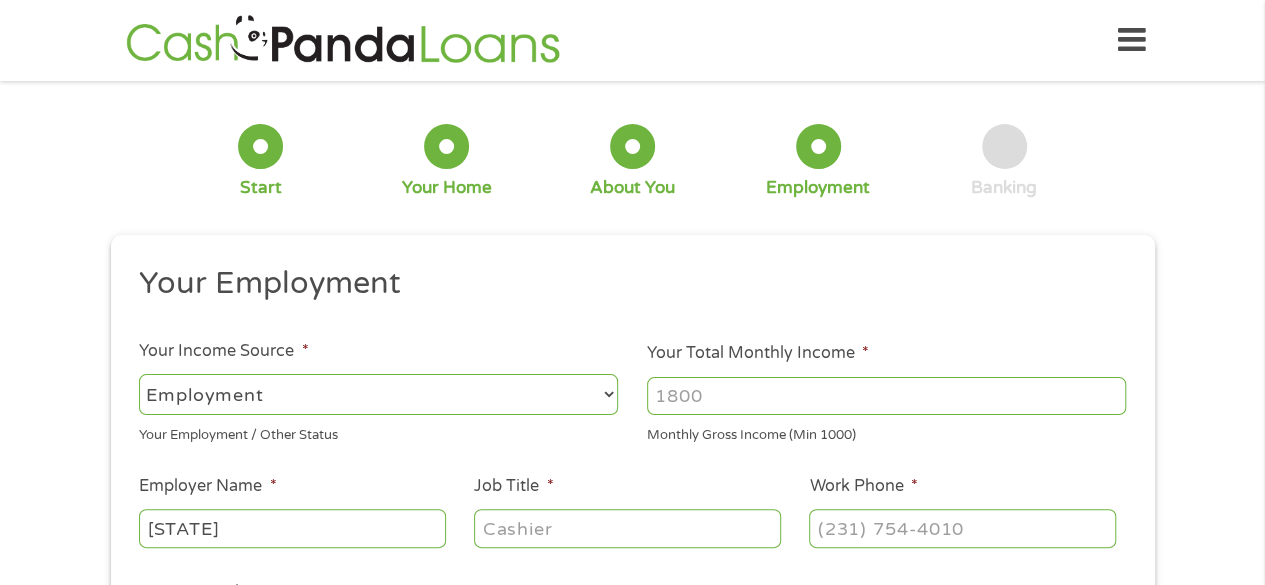 type on "[STATE]" 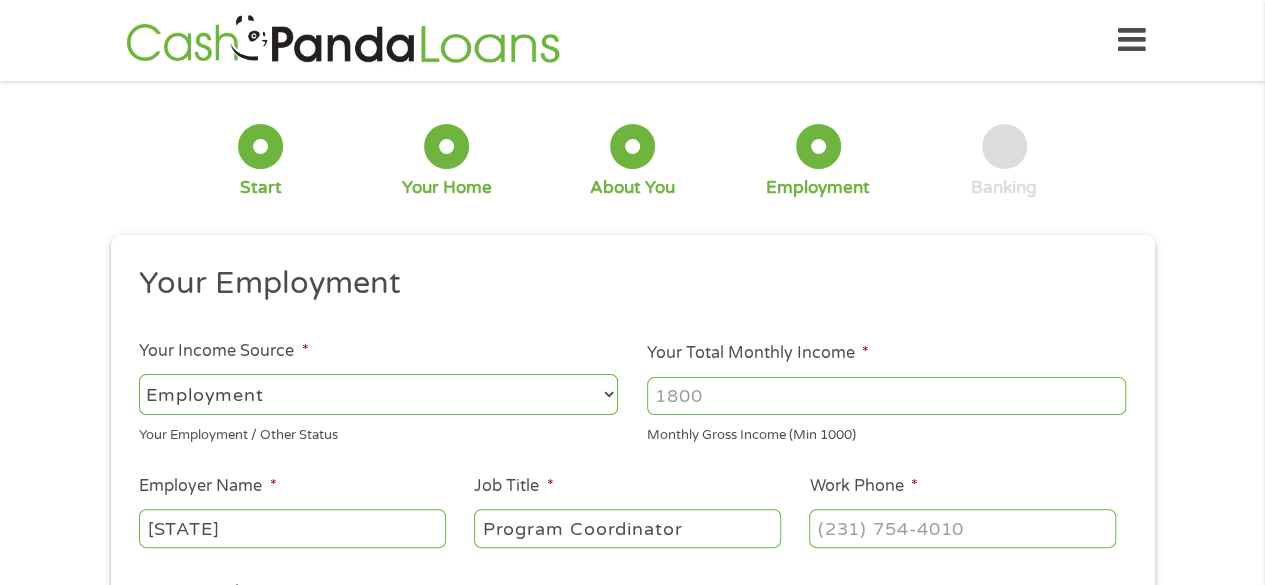type on "Program Coordinator" 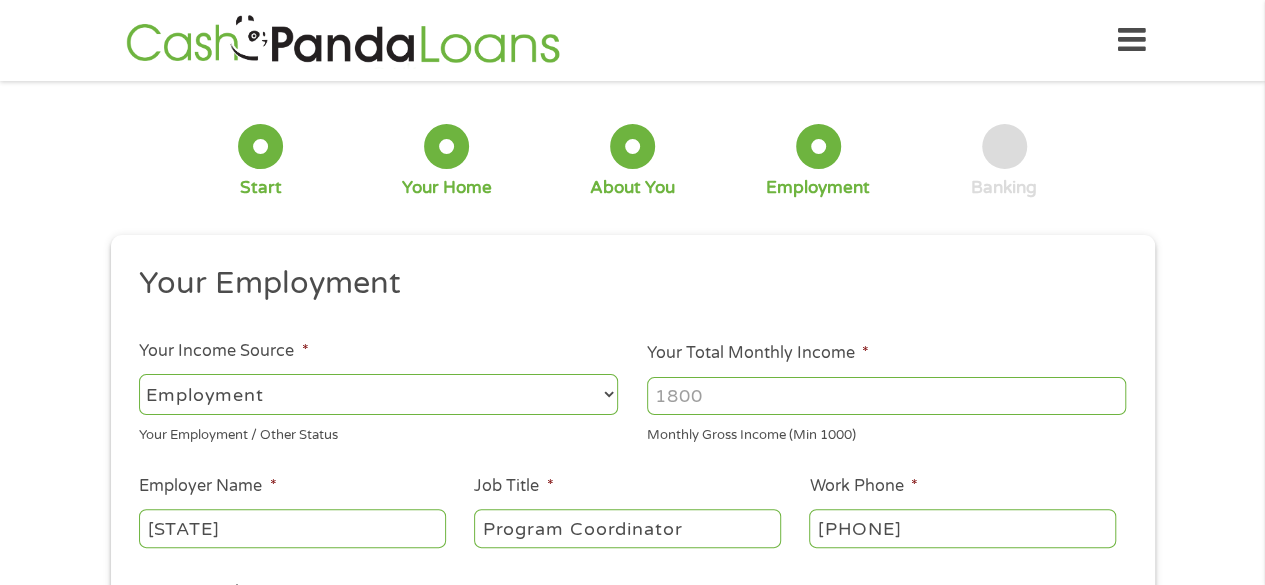 type on "[PHONE]" 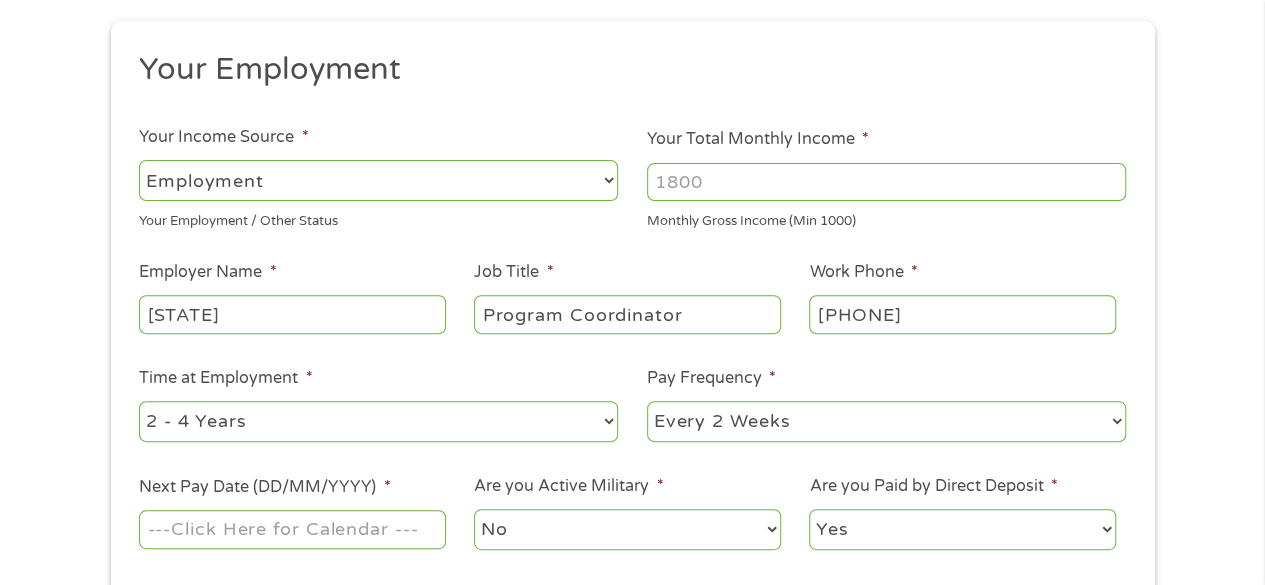 scroll, scrollTop: 343, scrollLeft: 0, axis: vertical 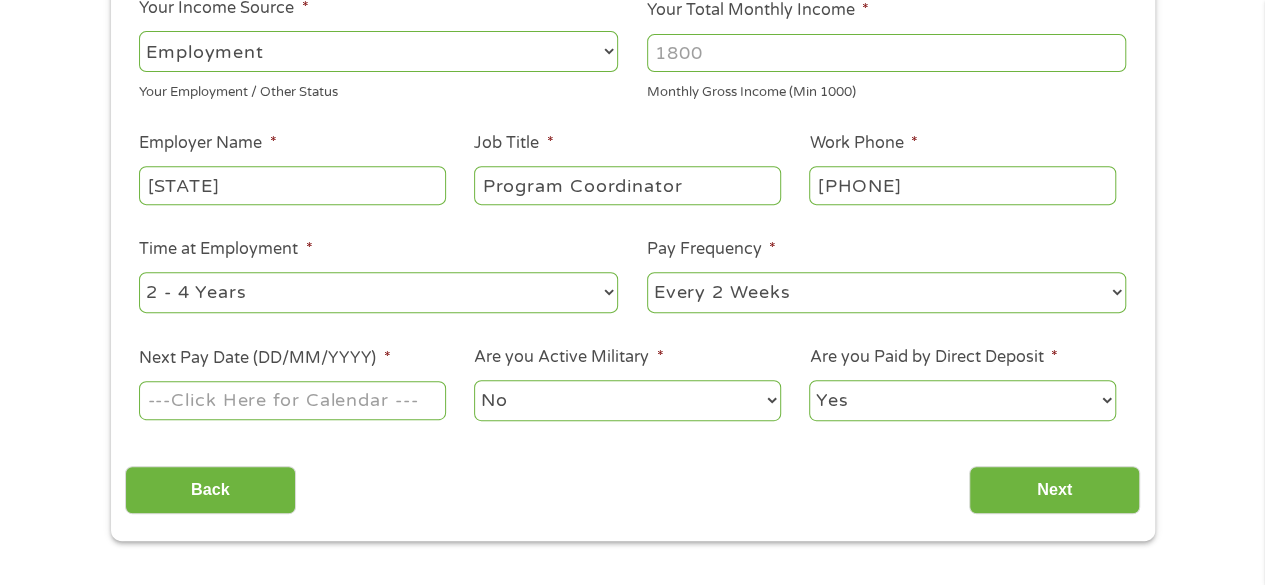 drag, startPoint x: 410, startPoint y: 285, endPoint x: 403, endPoint y: 301, distance: 17.464249 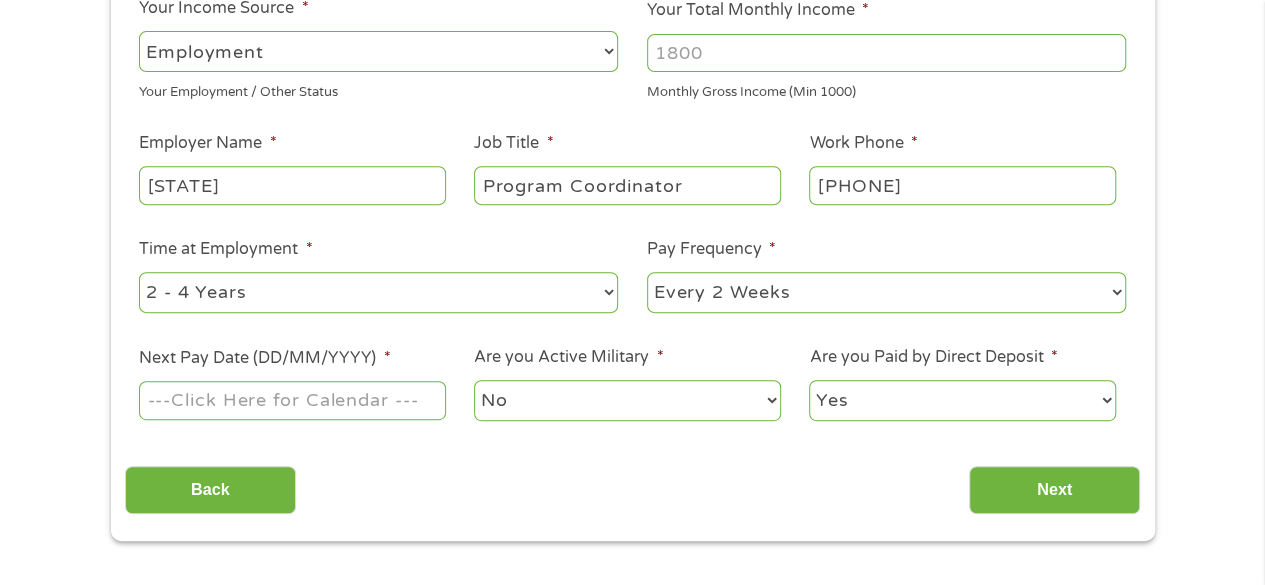select on "60months" 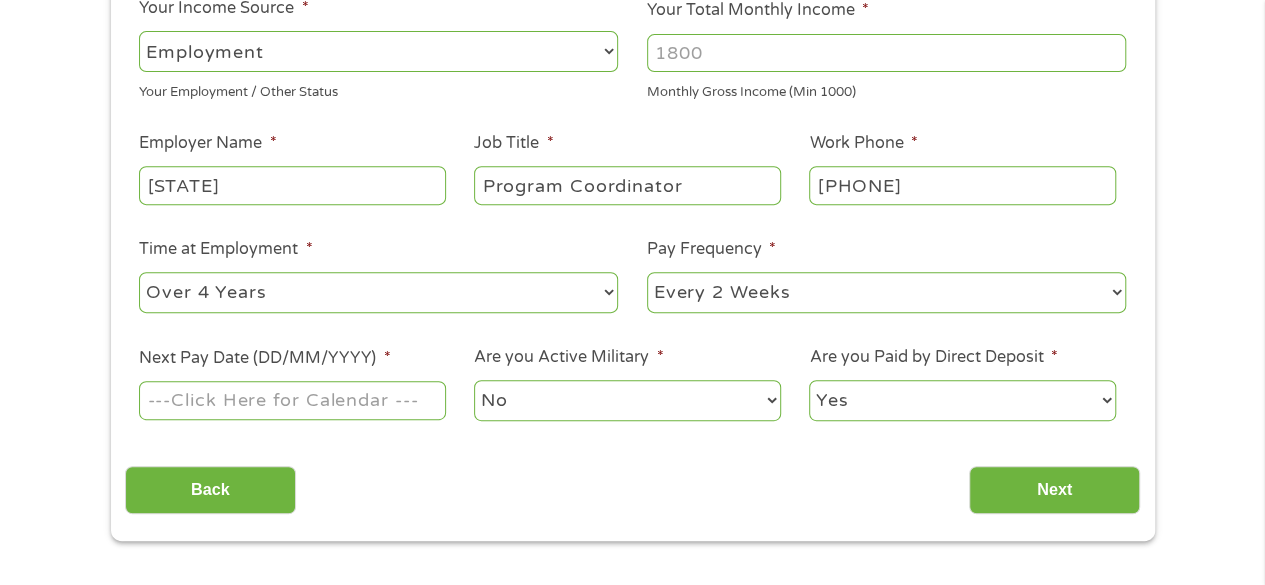 click on "--- Choose one --- 1 Year or less 1 - 2 Years 2 - 4 Years Over 4 Years" at bounding box center [378, 292] 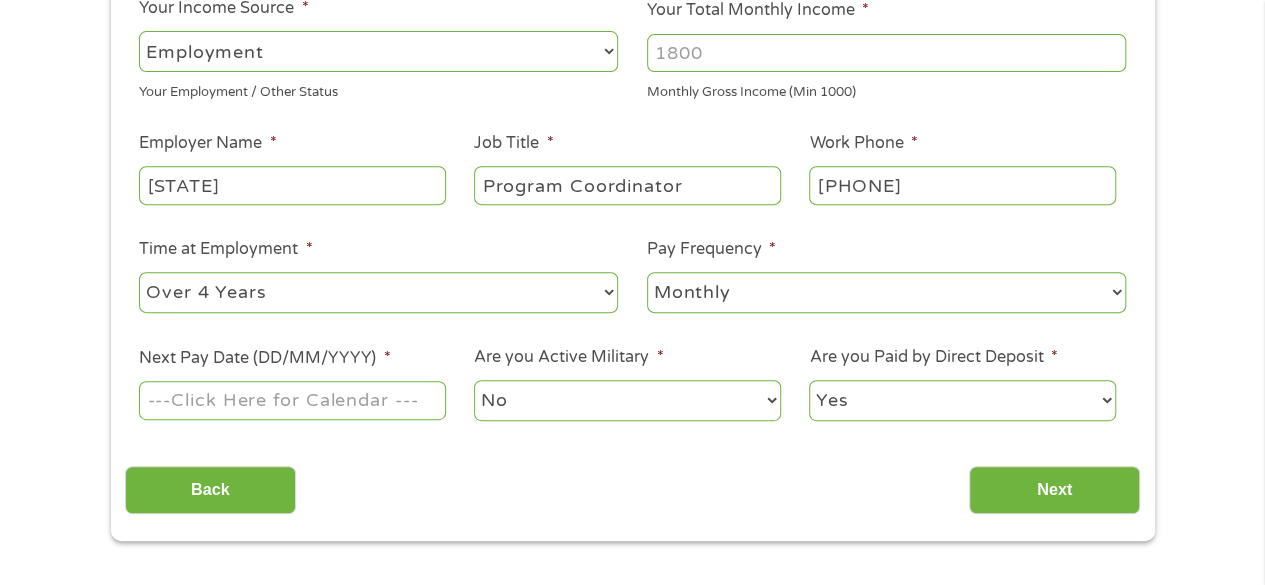 click on "--- Choose one --- Every 2 Weeks Every Week Monthly Semi-Monthly" at bounding box center [886, 292] 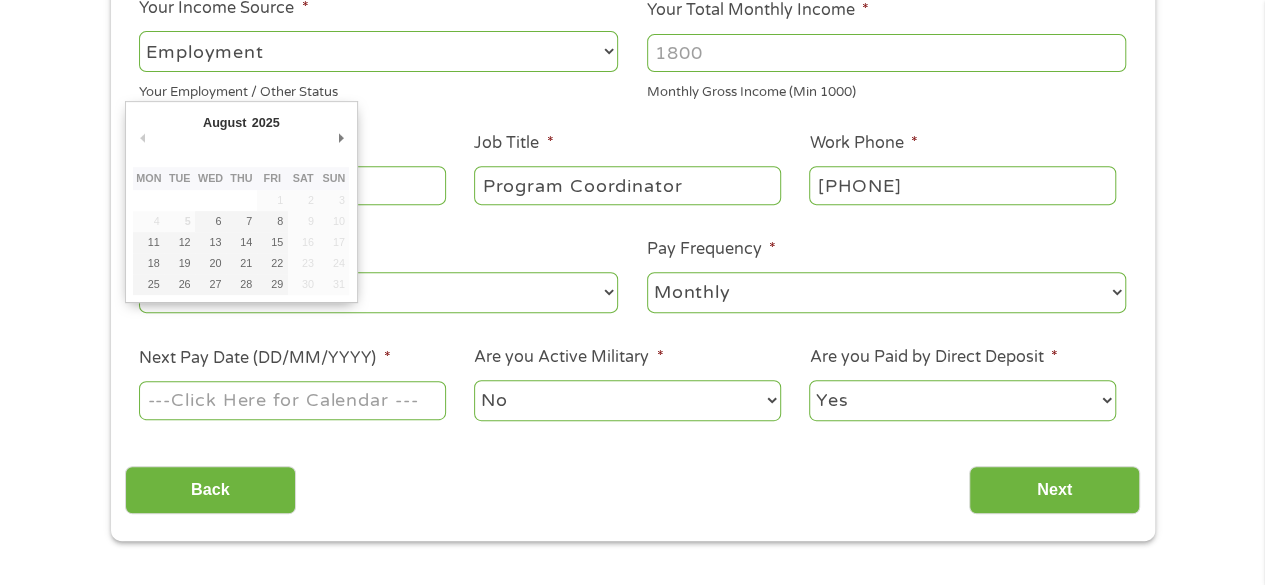 click on "Next Pay Date (DD/MM/YYYY) *" at bounding box center [292, 400] 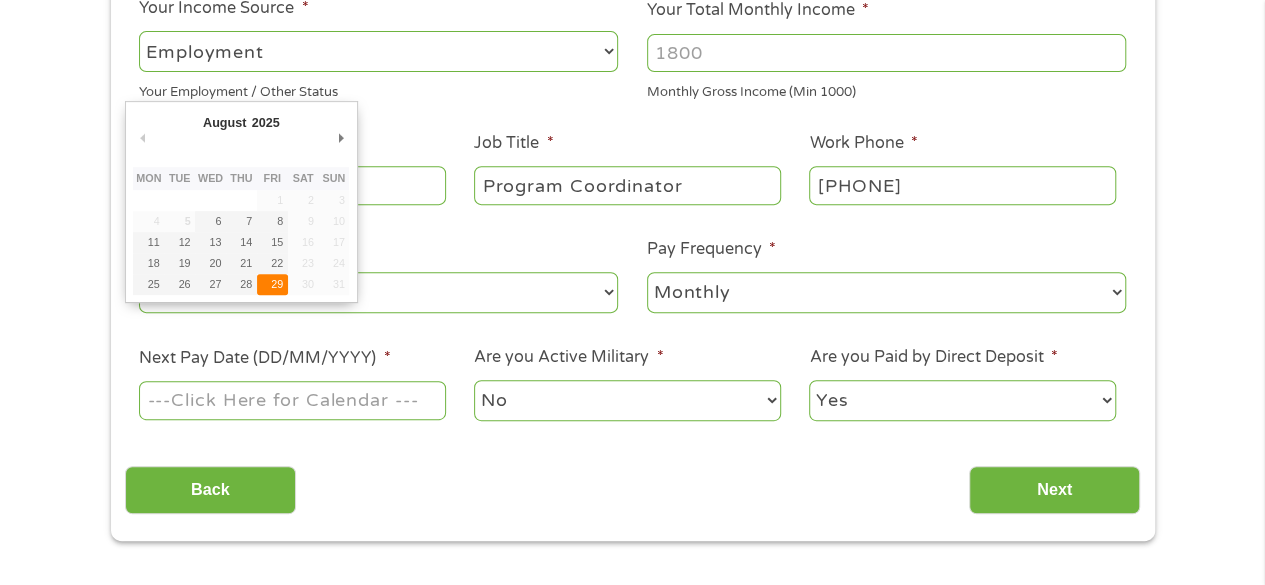 type on "29/08/2025" 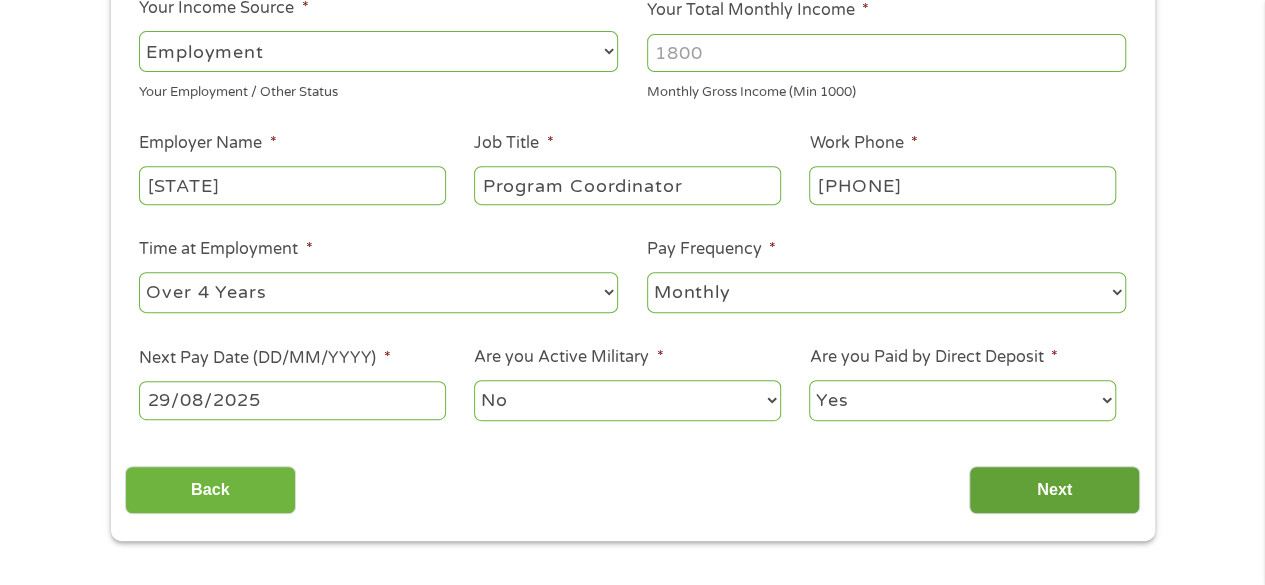 click on "Next" at bounding box center (1054, 490) 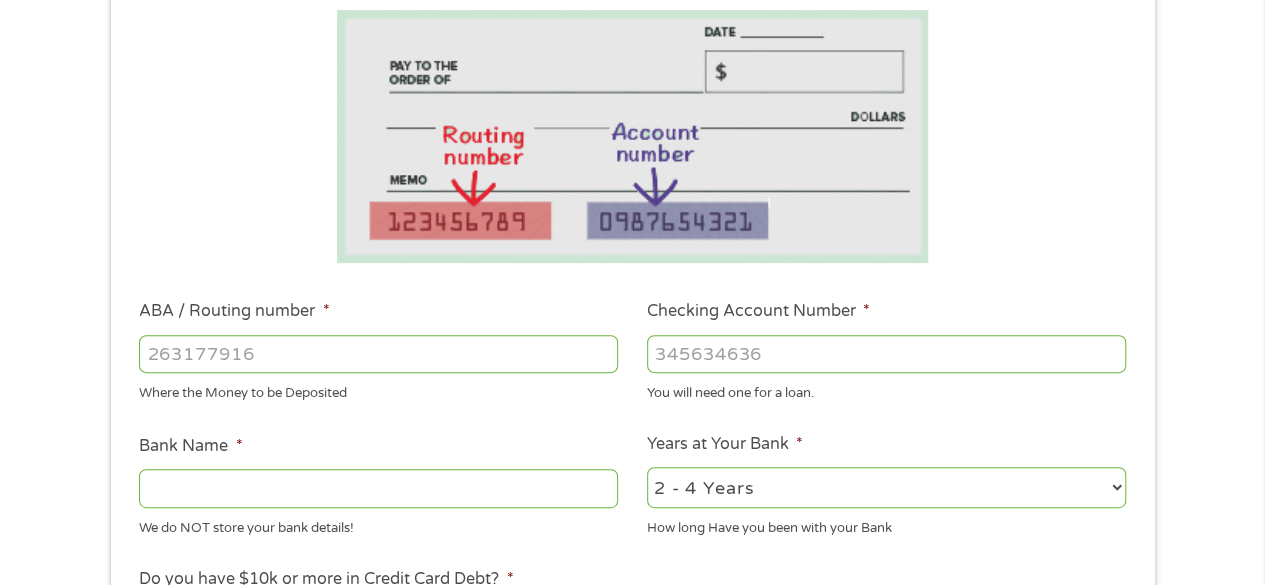 scroll, scrollTop: 8, scrollLeft: 8, axis: both 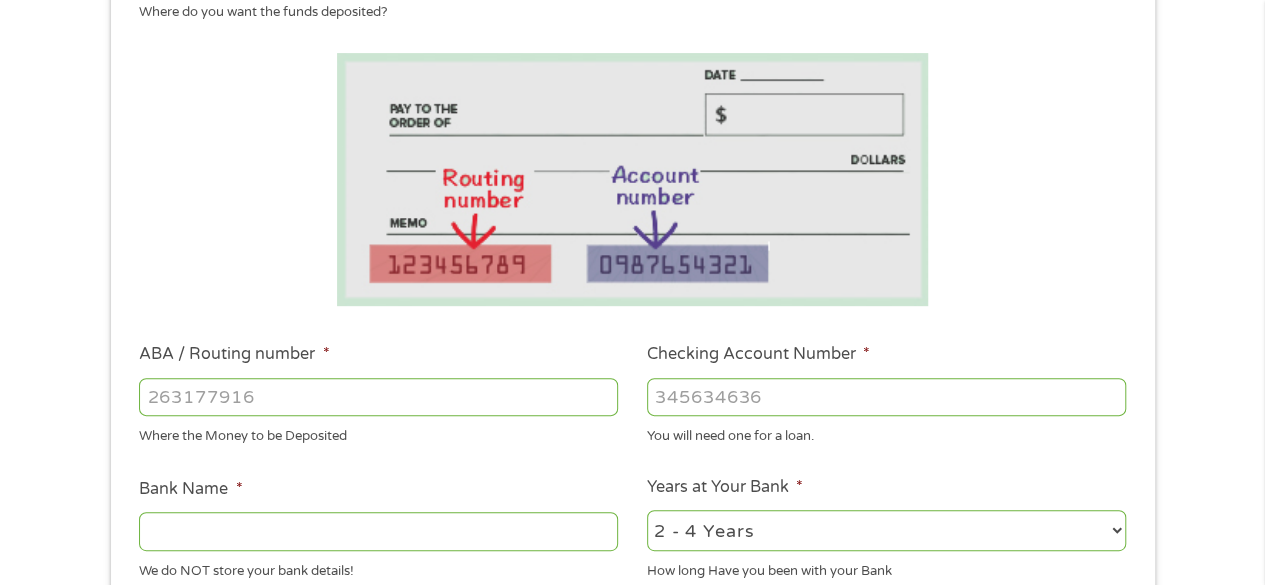 click on "ABA / Routing number *" at bounding box center (378, 397) 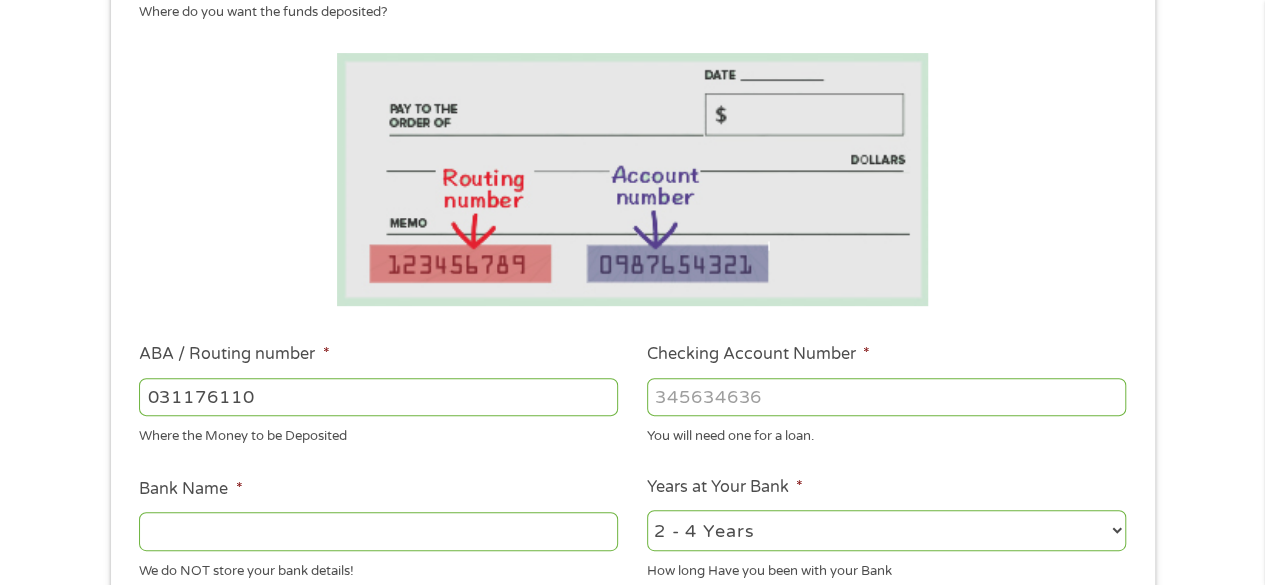 type on "031176110" 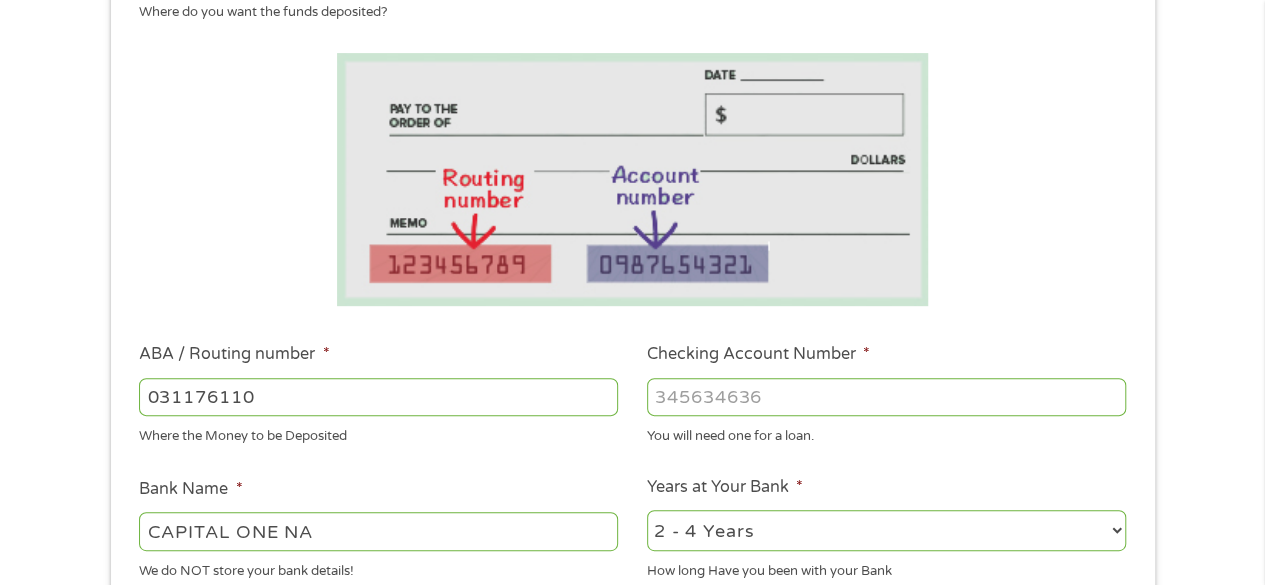 type on "[PHONE]" 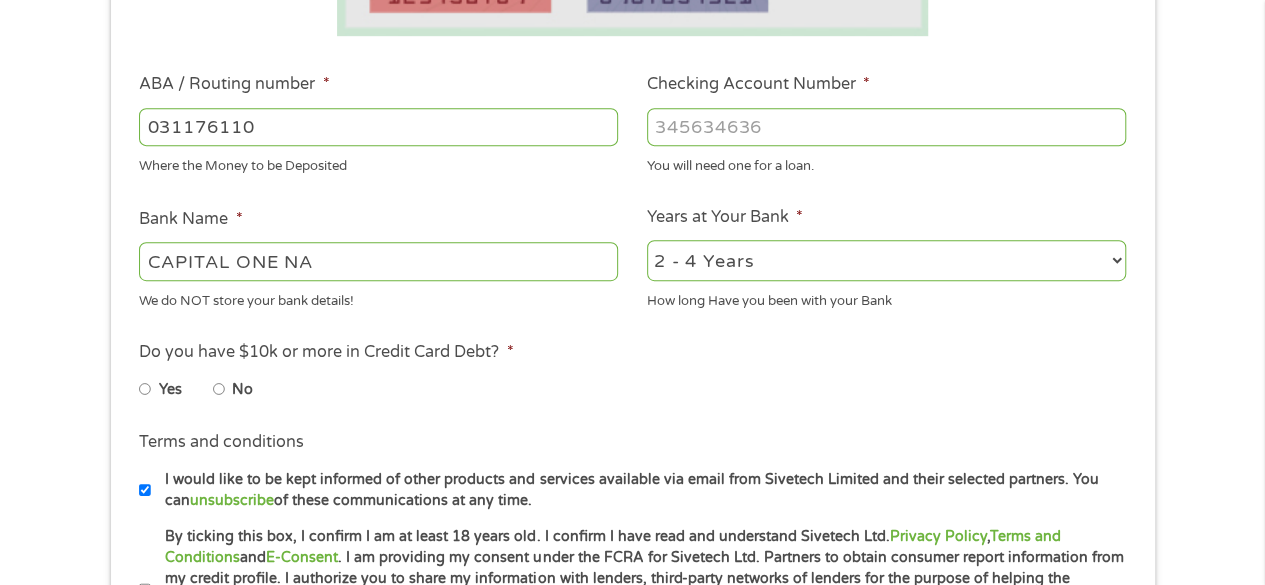 scroll, scrollTop: 600, scrollLeft: 0, axis: vertical 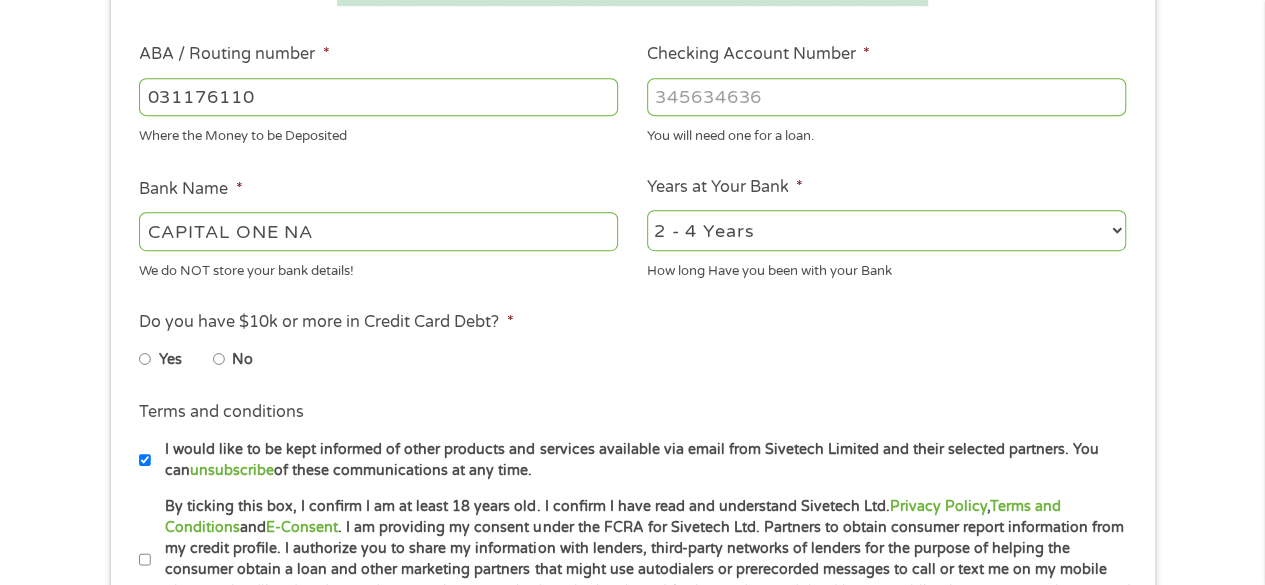 drag, startPoint x: 220, startPoint y: 361, endPoint x: 400, endPoint y: 399, distance: 183.96739 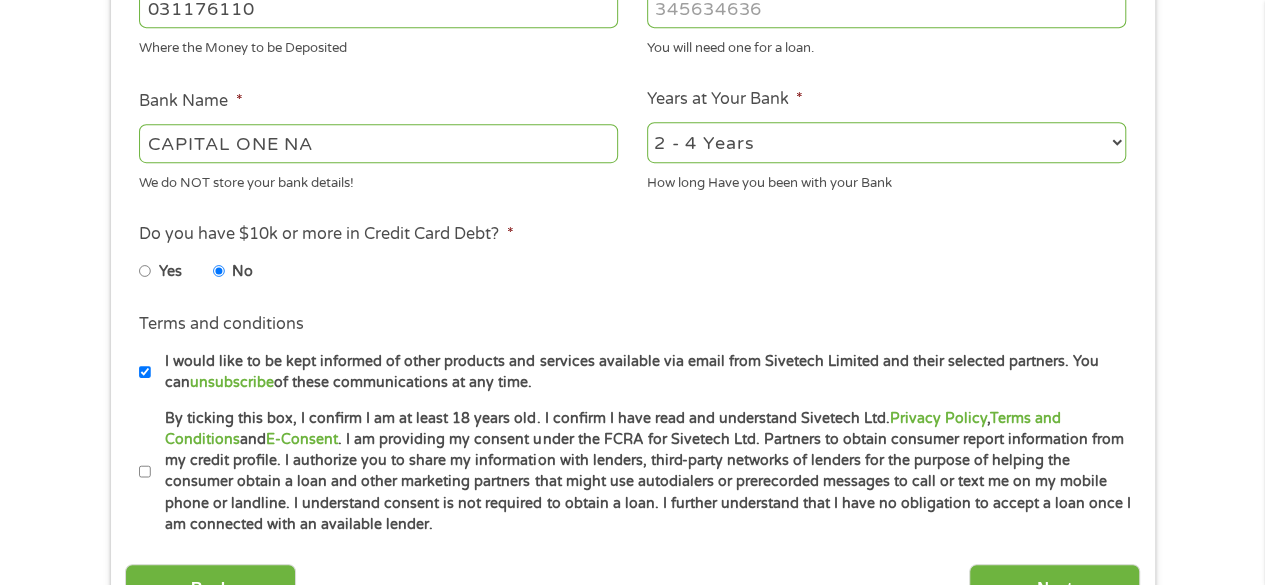 scroll, scrollTop: 800, scrollLeft: 0, axis: vertical 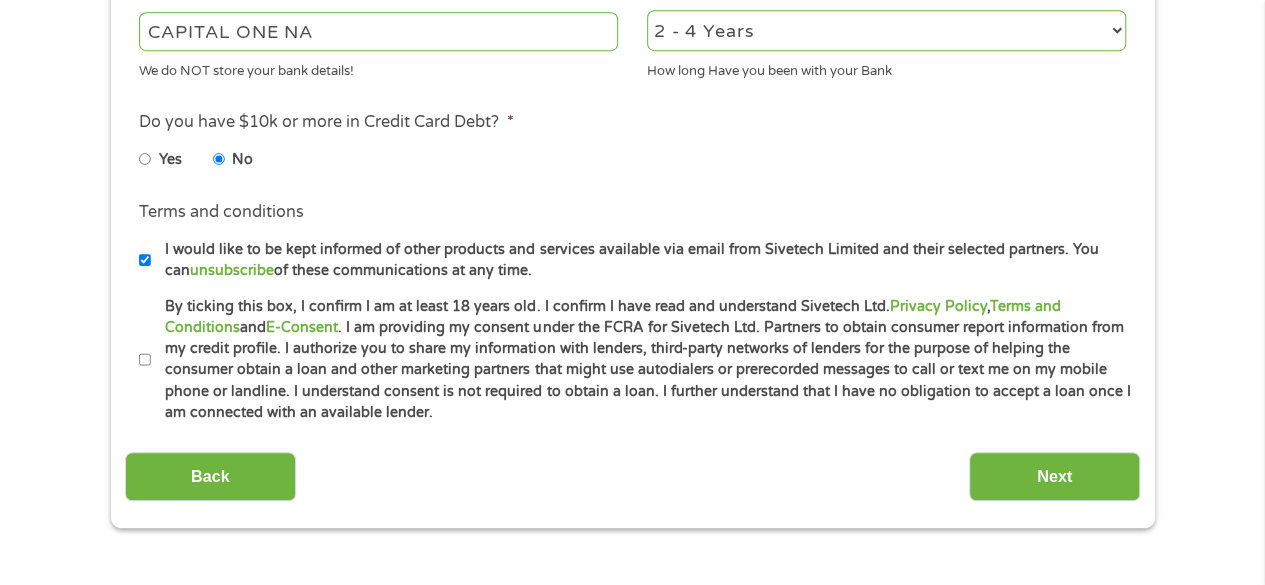 click on "By ticking this box, I confirm I am at least 18 years old. I confirm I have read and understand Sivetech Ltd.  Privacy Policy ,  Terms and Conditions  and  E-Consent . I am providing my consent under the FCRA for Sivetech Ltd. Partners to obtain consumer report information from my credit profile. I authorize you to share my information with lenders, third-party networks of lenders for the purpose of helping the consumer obtain a loan and other marketing partners that might use autodialers or prerecorded messages to call or text me on my mobile phone or landline. I understand consent is not required to obtain a loan. I further understand that I have no obligation to accept a loan once I am connected with an available lender." at bounding box center [145, 360] 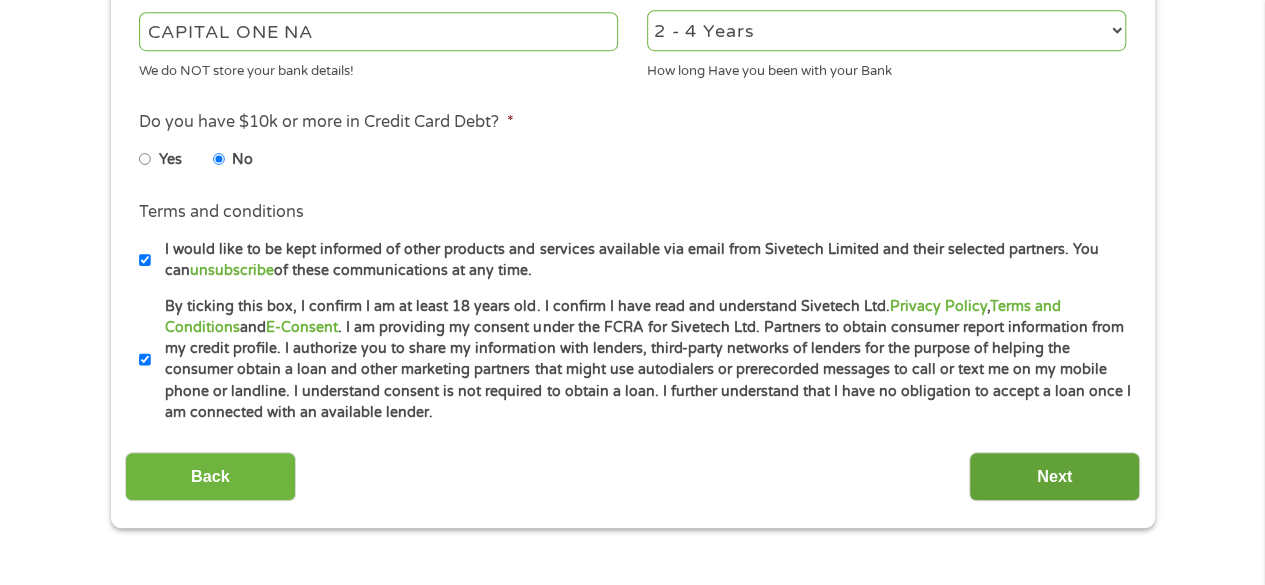 click on "Next" at bounding box center [1054, 476] 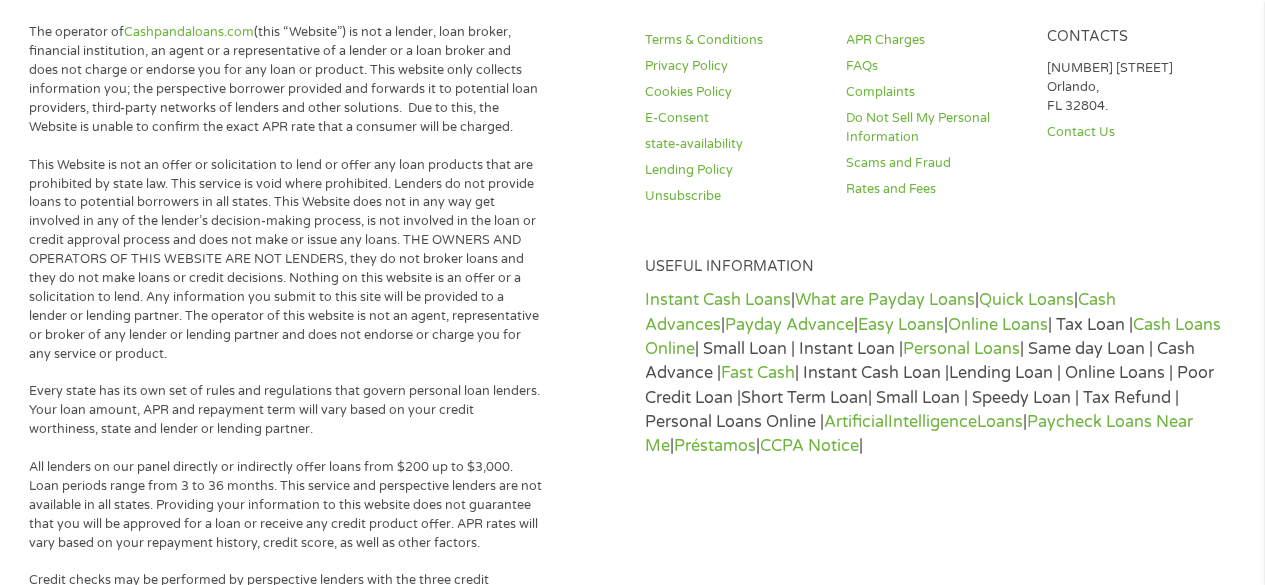 scroll, scrollTop: 8, scrollLeft: 8, axis: both 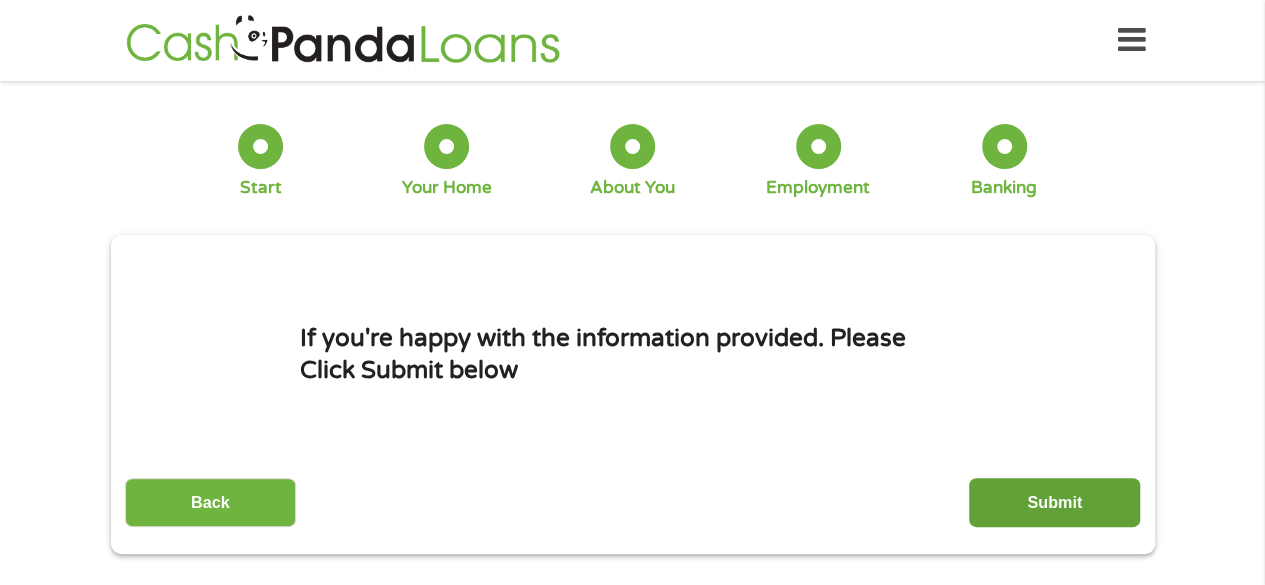 click on "Submit" at bounding box center [1054, 502] 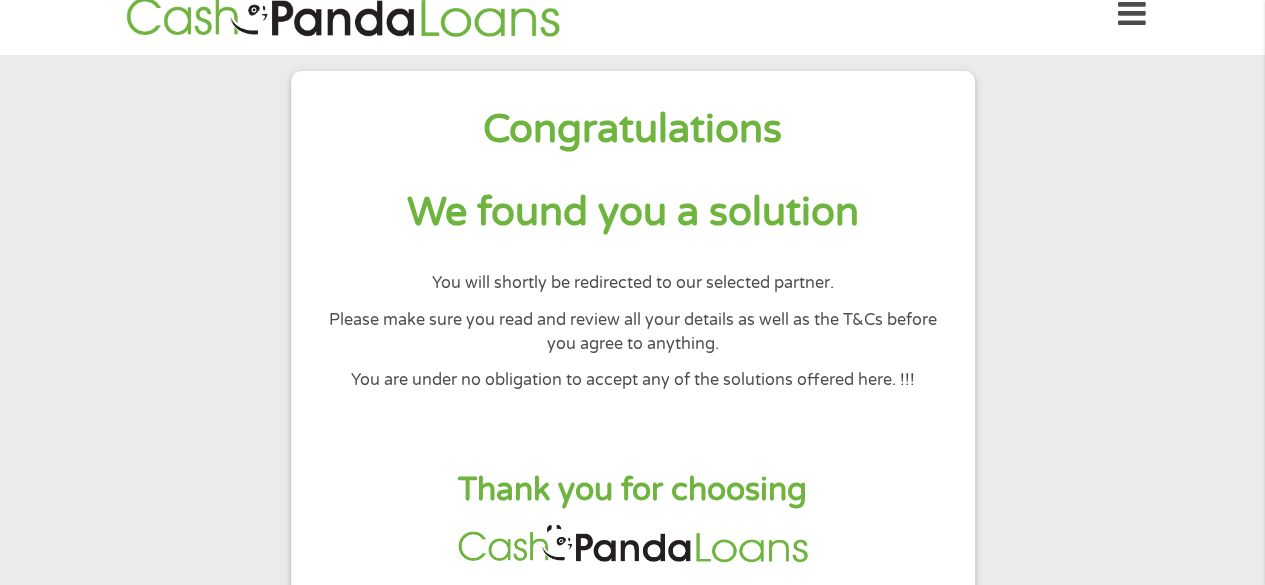 scroll, scrollTop: 0, scrollLeft: 0, axis: both 